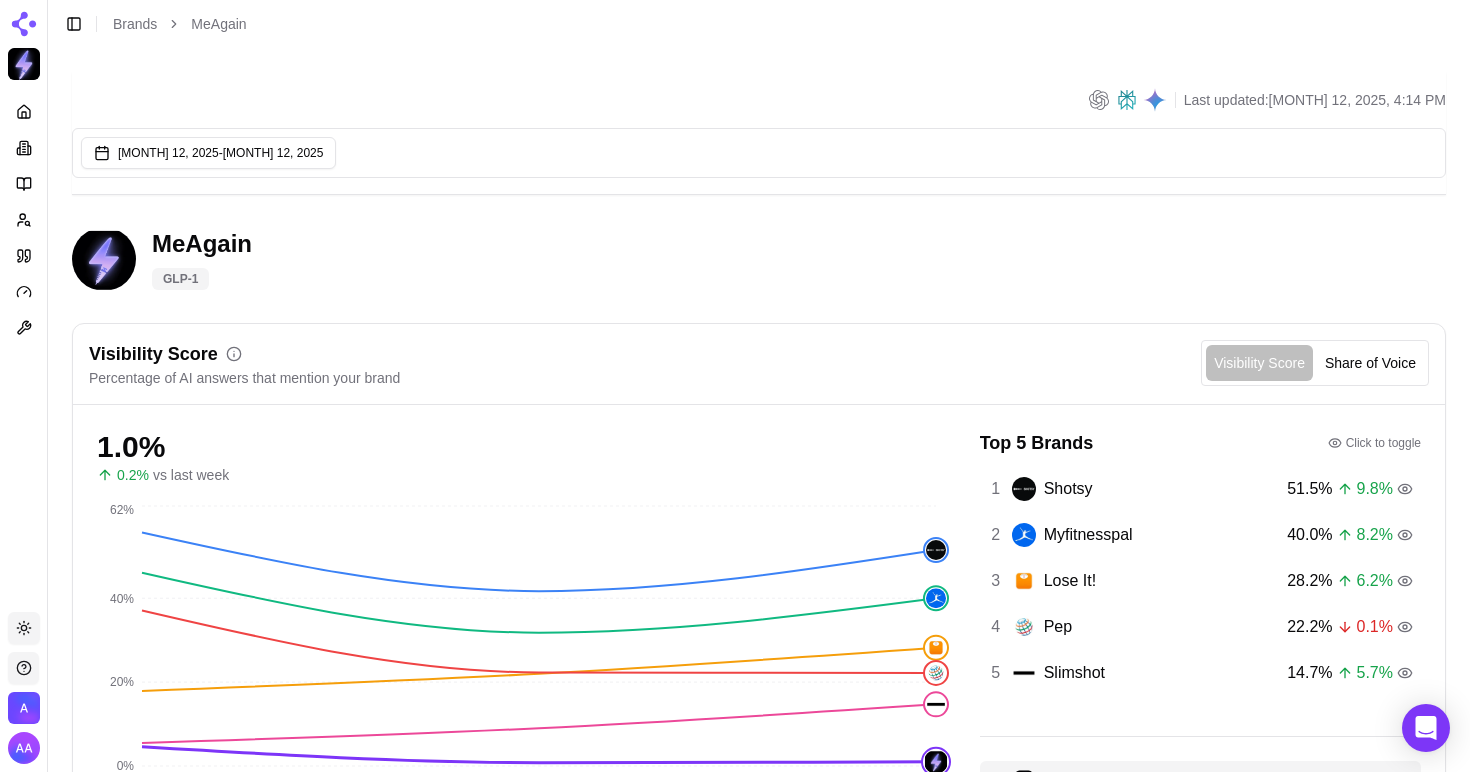 scroll, scrollTop: 0, scrollLeft: 0, axis: both 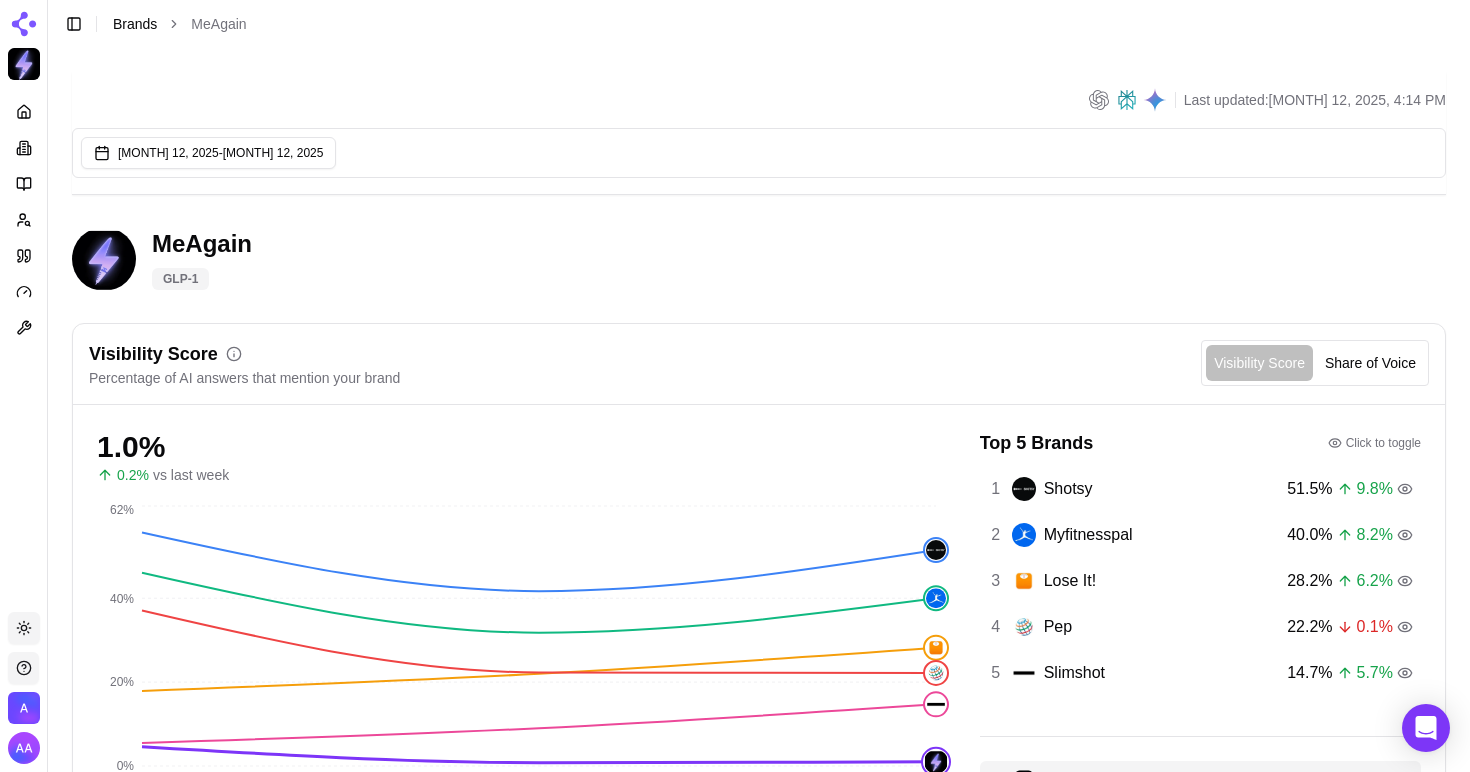 click on "Brands" at bounding box center (135, 24) 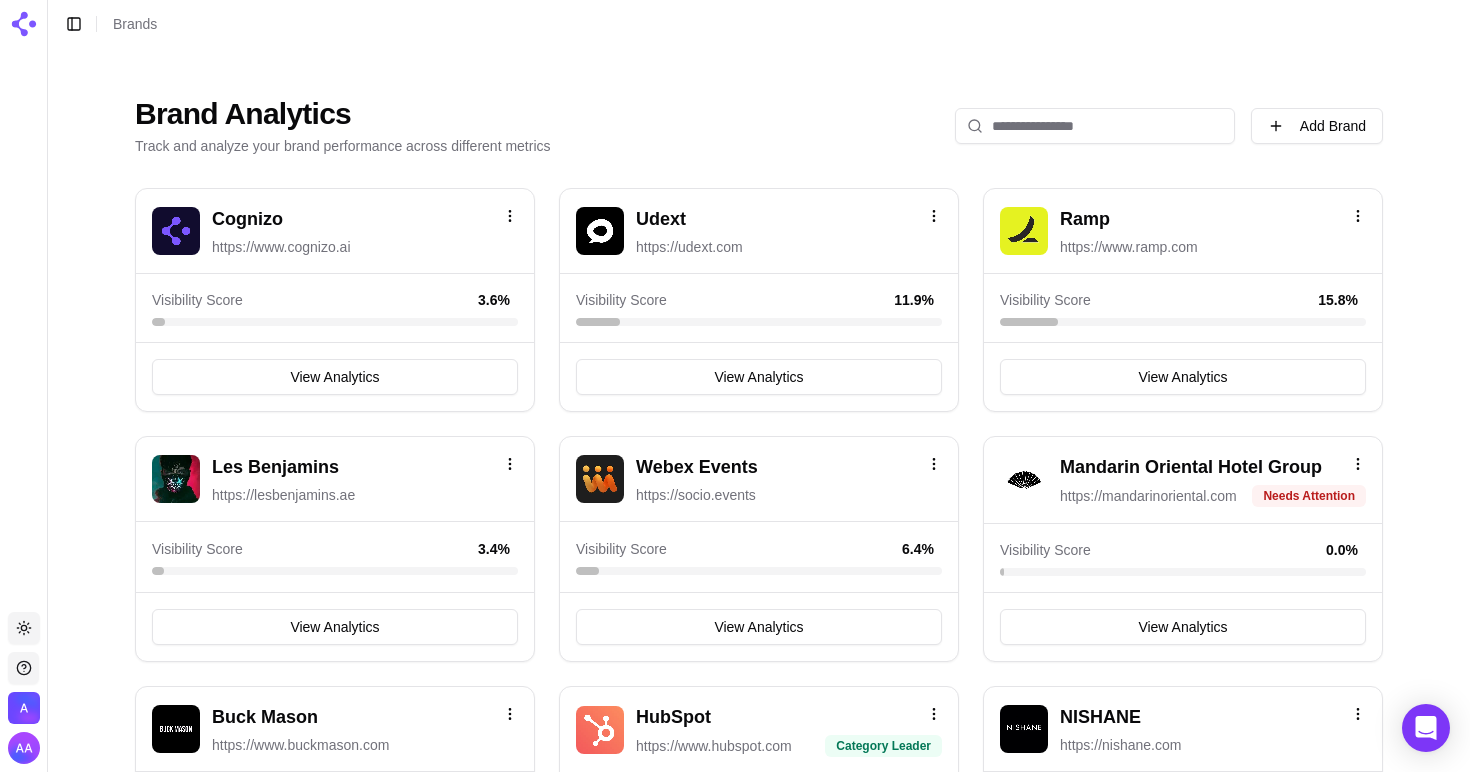 click at bounding box center [1095, 126] 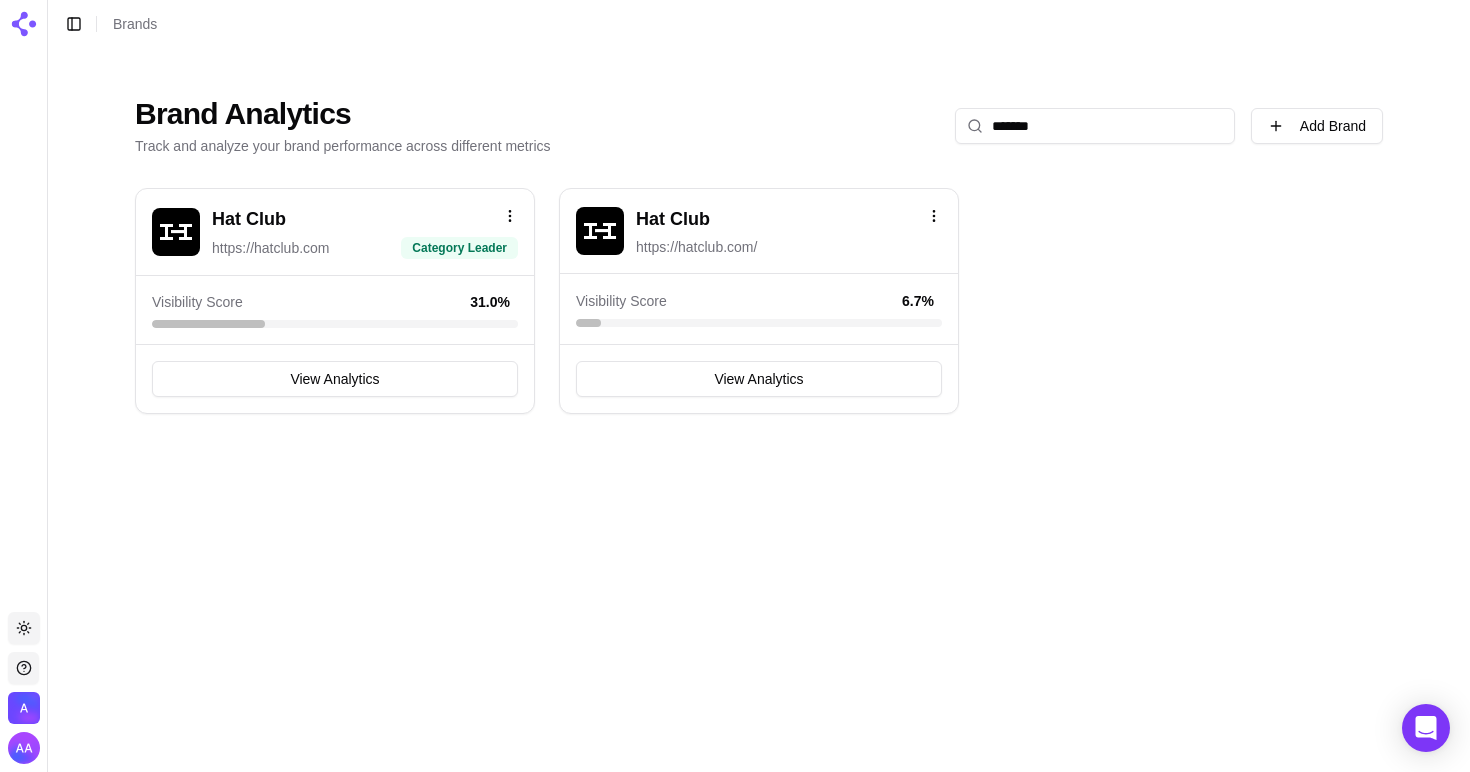 type on "*******" 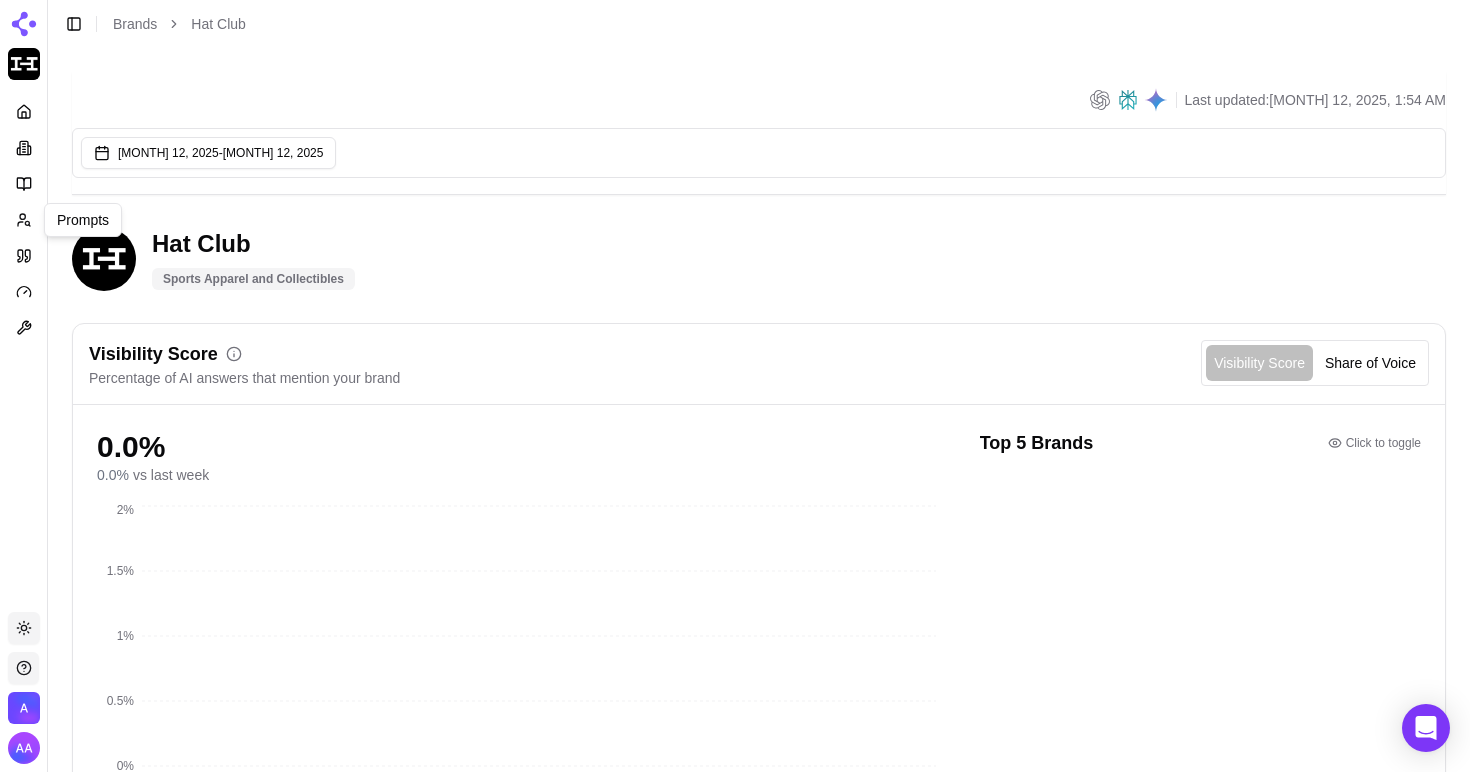 click 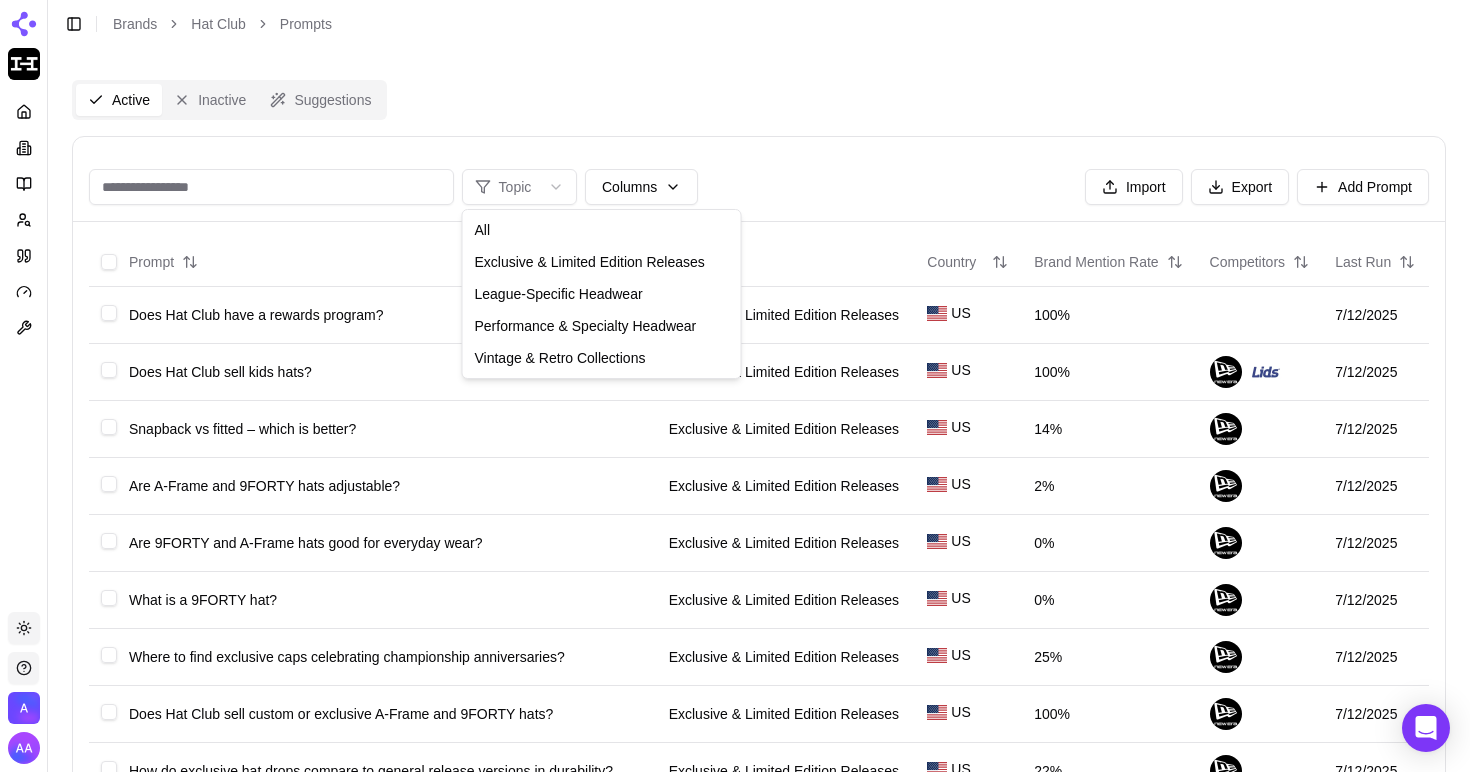 click on "62% Platform Toggle theme Admin   Toggle Sidebar Brands Hat Club Prompts Active Inactive Suggestions Topic Columns Import Export Add Prompt Prompt Topic Country Brand Mention Rate Competitors Last Run Does Hat Club have a rewards program? Exclusive & Limited Edition Releases US 100% 7/12/2025 Does Hat Club sell kids hats? Exclusive & Limited Edition Releases US 100% 7/12/2025 Snapback vs fitted – which is better? Exclusive & Limited Edition Releases US 14% 7/12/2025 Are A-Frame and 9FORTY hats adjustable? Exclusive & Limited Edition Releases US 2% 7/12/2025 Are 9FORTY and A-Frame hats good for everyday wear? Exclusive & Limited Edition Releases US 0% 7/12/2025 What is a 9FORTY hat? Exclusive & Limited Edition Releases US 0% 7/12/2025 Where to find exclusive caps celebrating championship anniversaries? Exclusive & Limited Edition Releases US 25% 7/12/2025 Does Hat Club sell custom or exclusive A-Frame and 9FORTY hats? Exclusive & Limited Edition Releases US 100% 7/12/2025 US 22% 7/12/2025 US 100%" at bounding box center [735, 765] 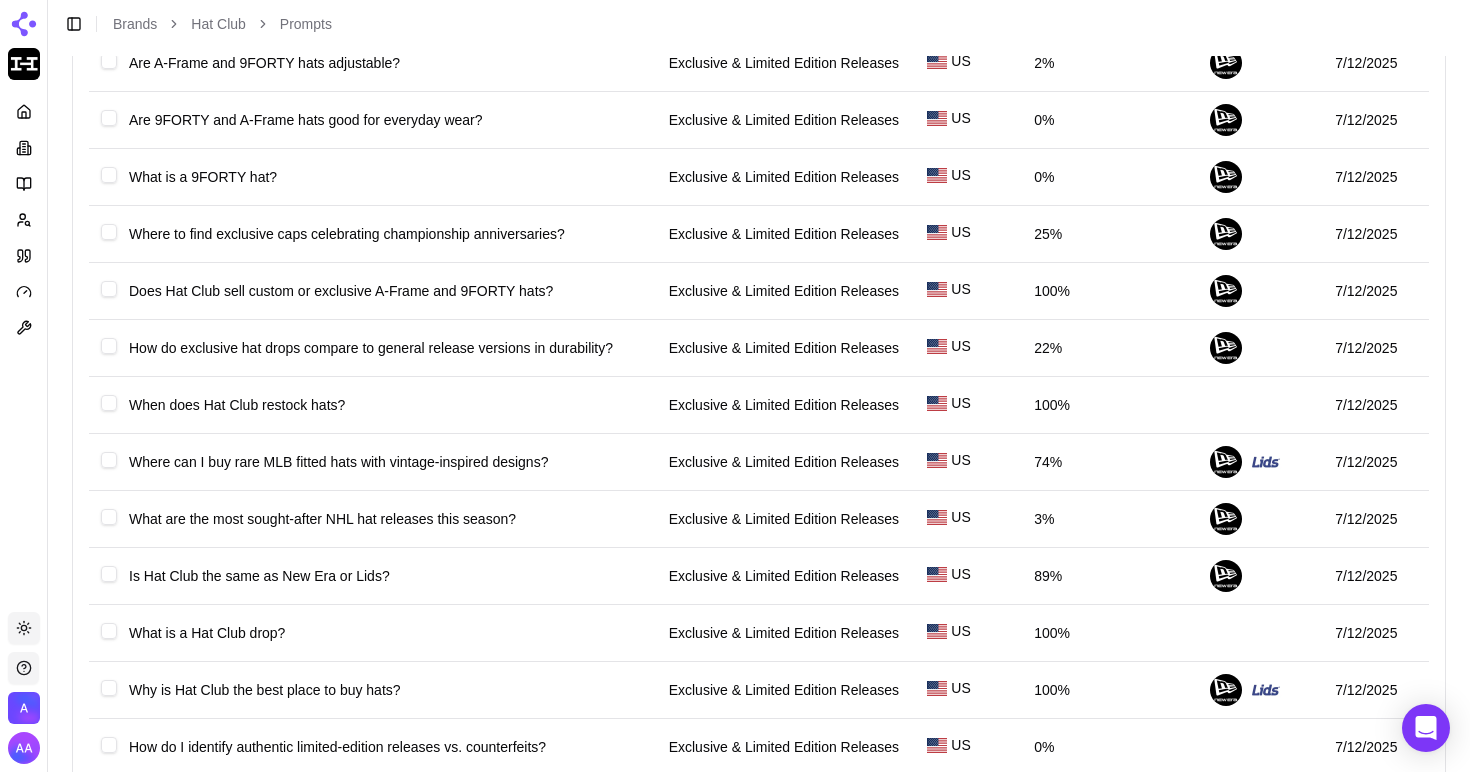 scroll, scrollTop: 0, scrollLeft: 0, axis: both 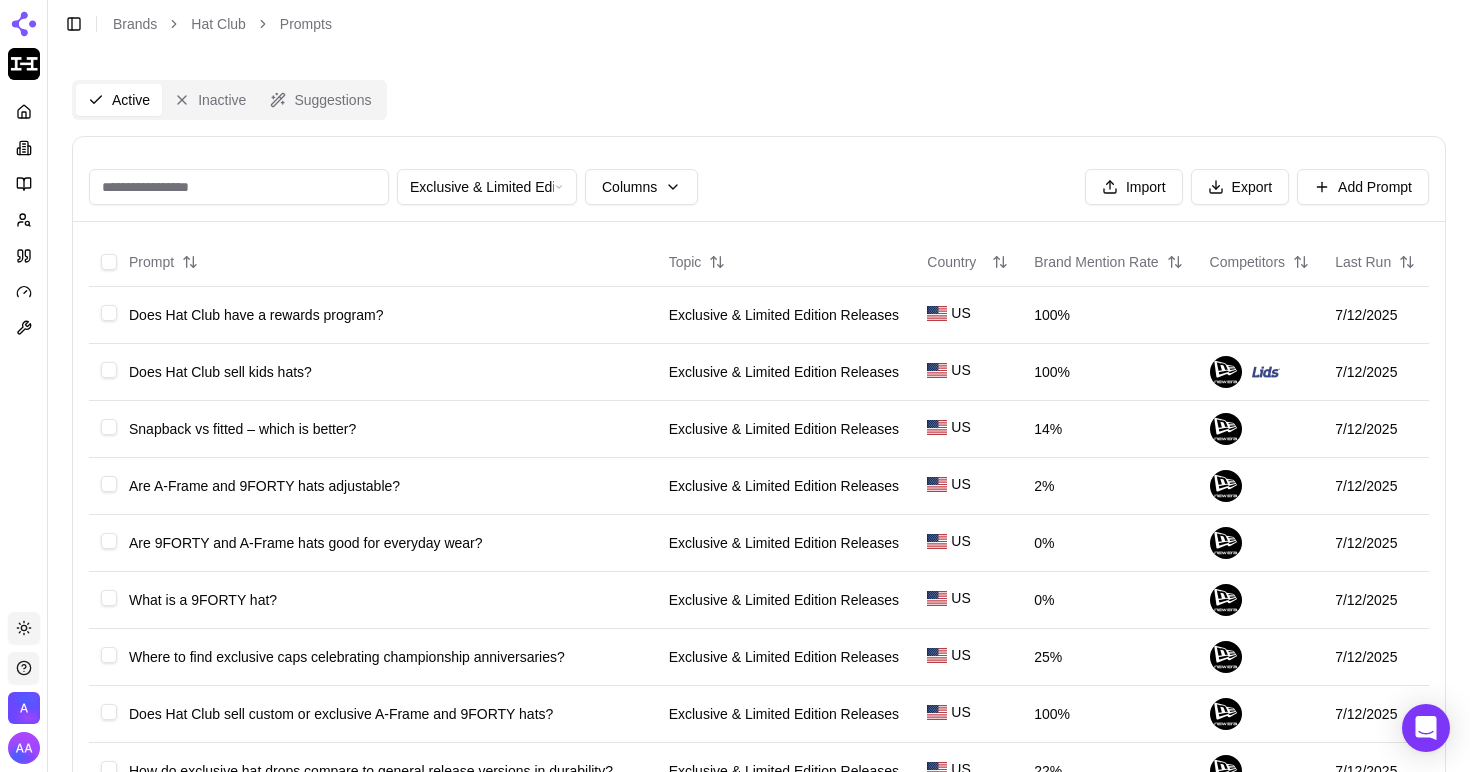 click on "62% Platform Toggle theme Admin   Toggle Sidebar Brands Hat Club Prompts Active Inactive Suggestions Exclusive & Limited Edition Releases Columns Import Export Add Prompt Prompt Topic Country Brand Mention Rate Competitors Last Run Does Hat Club have a rewards program? Exclusive & Limited Edition Releases US 100% 7/12/2025 Does Hat Club sell kids hats? Exclusive & Limited Edition Releases US 100% 7/12/2025 Snapback vs fitted – which is better? Exclusive & Limited Edition Releases US 14% 7/12/2025 Are A-Frame and 9FORTY hats adjustable? Exclusive & Limited Edition Releases US 2% 7/12/2025 Are 9FORTY and A-Frame hats good for everyday wear? Exclusive & Limited Edition Releases US 0% 7/12/2025 What is a 9FORTY hat? Exclusive & Limited Edition Releases US 0% 7/12/2025 Where to find exclusive caps celebrating championship anniversaries? Exclusive & Limited Edition Releases US 25% 7/12/2025 Does Hat Club sell custom or exclusive A-Frame and 9FORTY hats? Exclusive & Limited Edition Releases US 100% US" at bounding box center (735, 765) 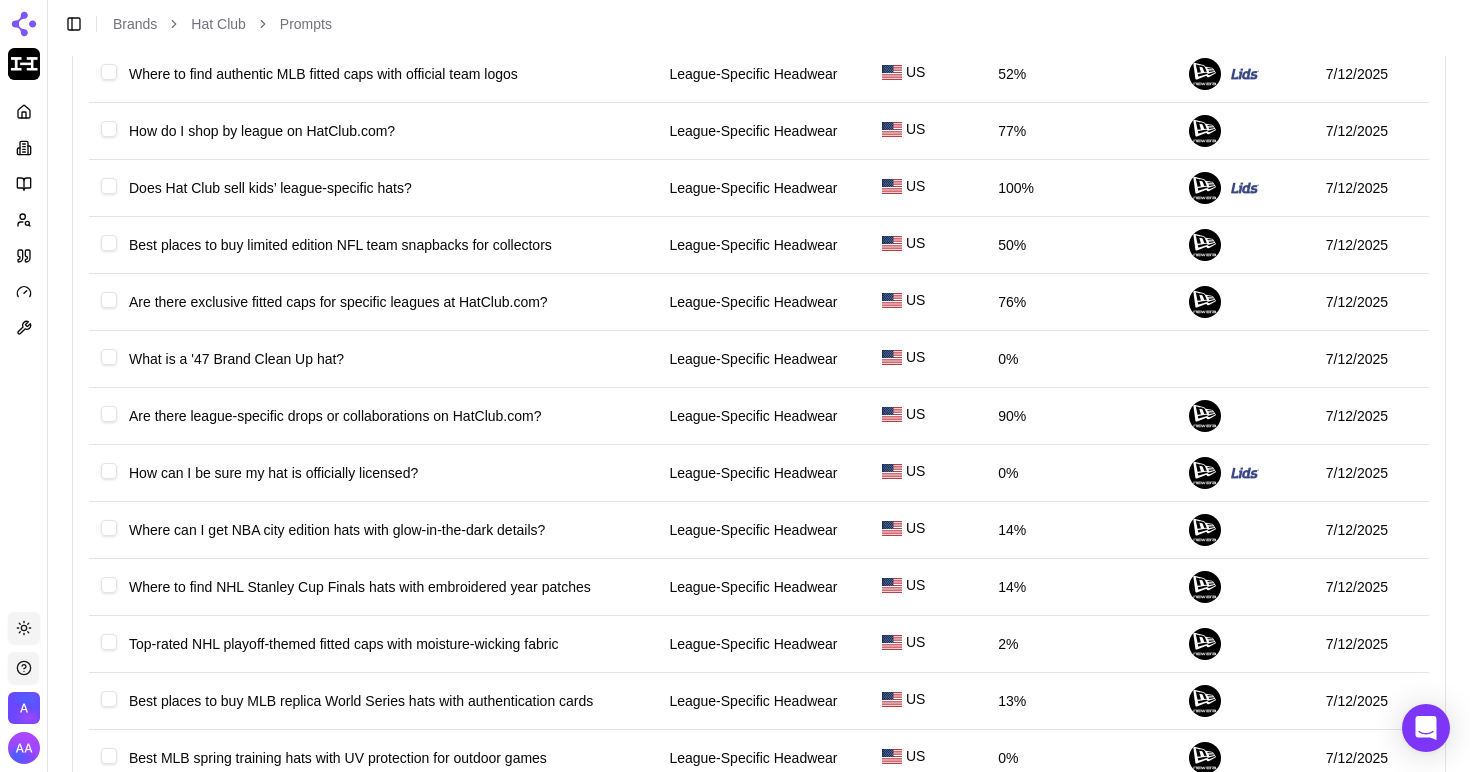 scroll, scrollTop: 0, scrollLeft: 0, axis: both 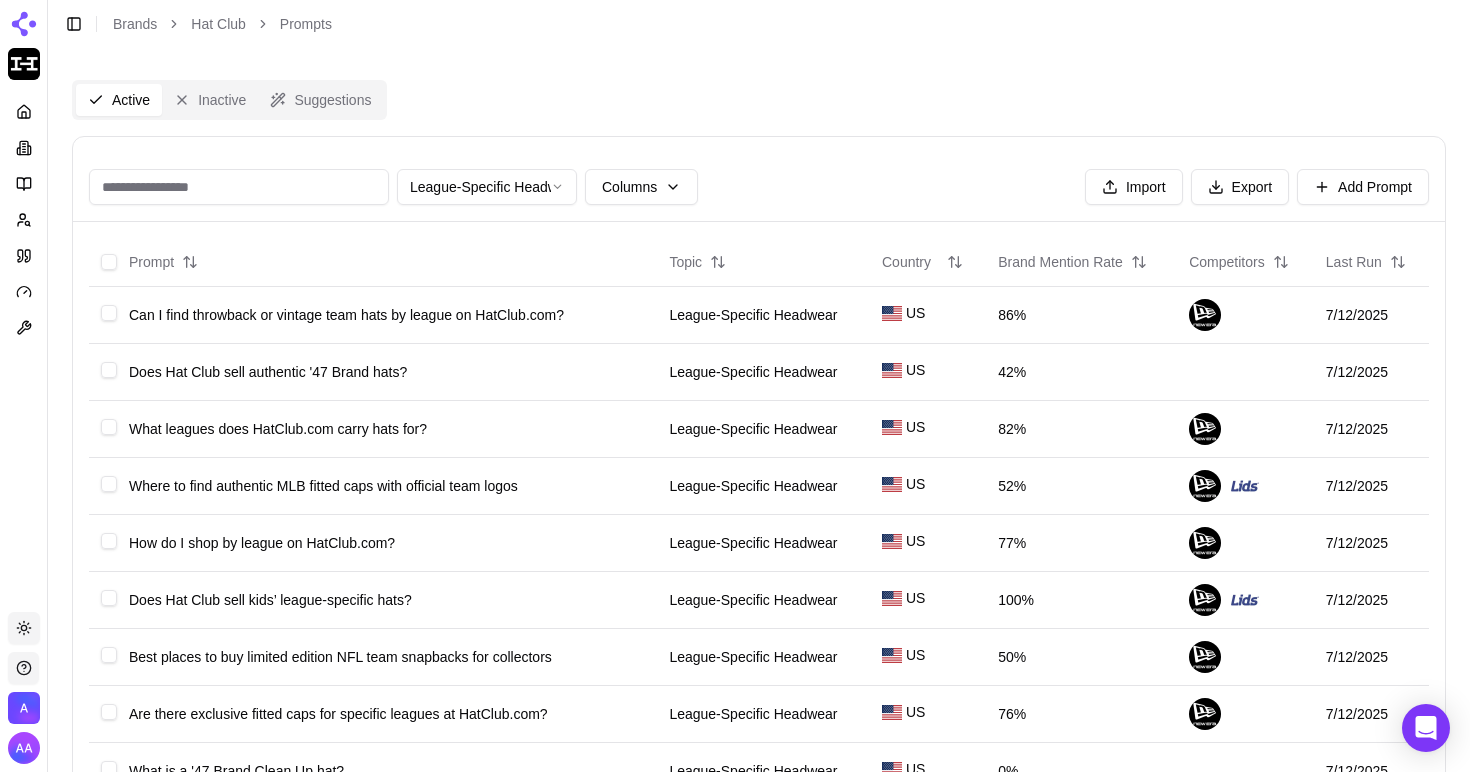click on "62% Platform Toggle theme Admin   Toggle Sidebar Brands Hat Club Prompts Active Inactive Suggestions League-Specific Headwear Columns Import Export Add Prompt Prompt Topic Country Brand Mention Rate Competitors Last Run Can I find throwback or vintage team hats by league on HatClub.com? League-Specific Headwear US 86% 7/12/2025 Does Hat Club sell authentic '47 Brand hats? League-Specific Headwear US 42% 7/12/2025 What leagues does HatClub.com carry hats for? League-Specific Headwear US 82% 7/12/2025 Where to find authentic MLB fitted caps with official team logos League-Specific Headwear US 52% 7/12/2025 How do I shop by league on HatClub.com? League-Specific Headwear US 77% 7/12/2025  Does Hat Club sell kids’ league-specific hats? League-Specific Headwear US 100% 7/12/2025 Best places to buy limited edition NFL team snapbacks for collectors League-Specific Headwear US 50% 7/12/2025 Are there exclusive fitted caps for specific leagues at HatClub.com? League-Specific Headwear US 76% 7/12/2025 US" at bounding box center (735, 765) 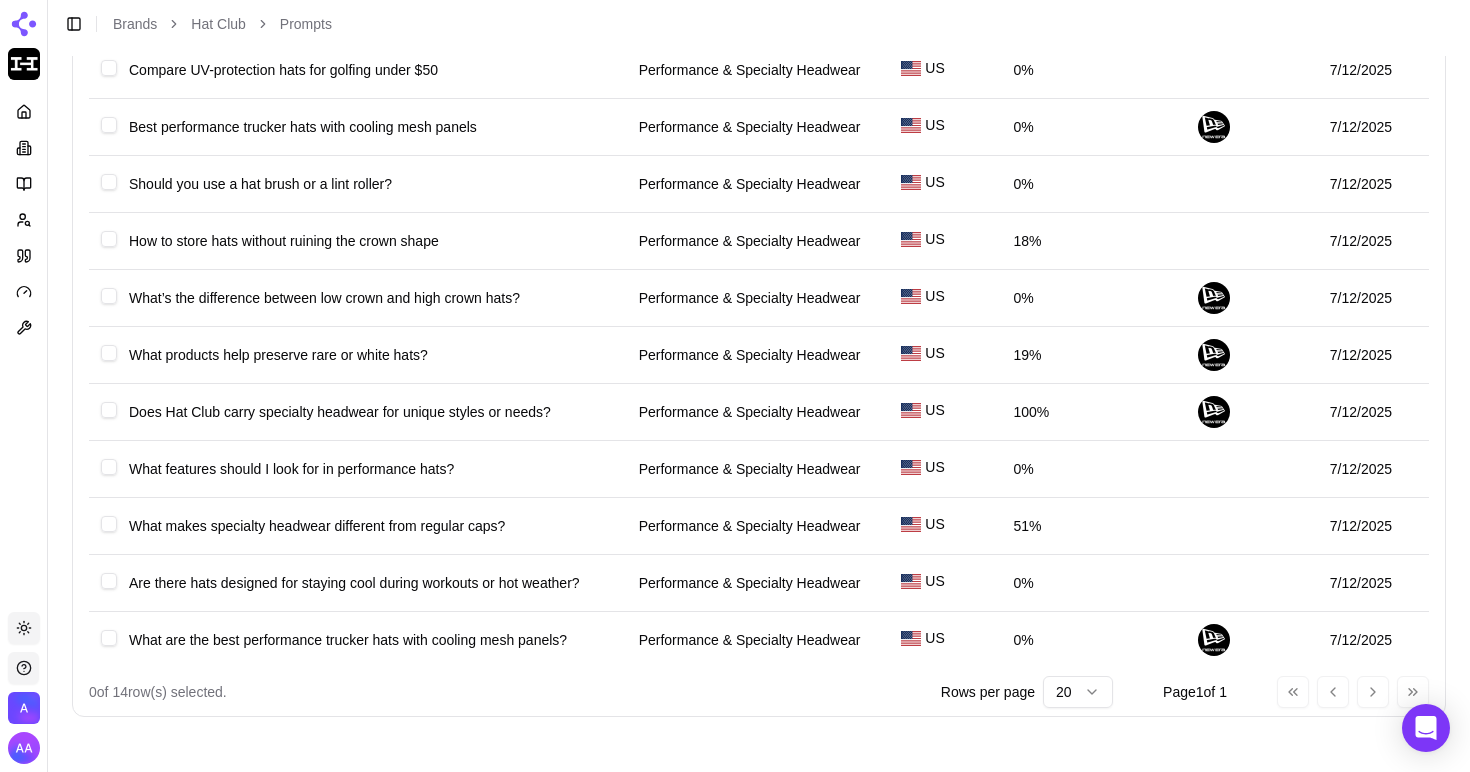 scroll, scrollTop: 0, scrollLeft: 0, axis: both 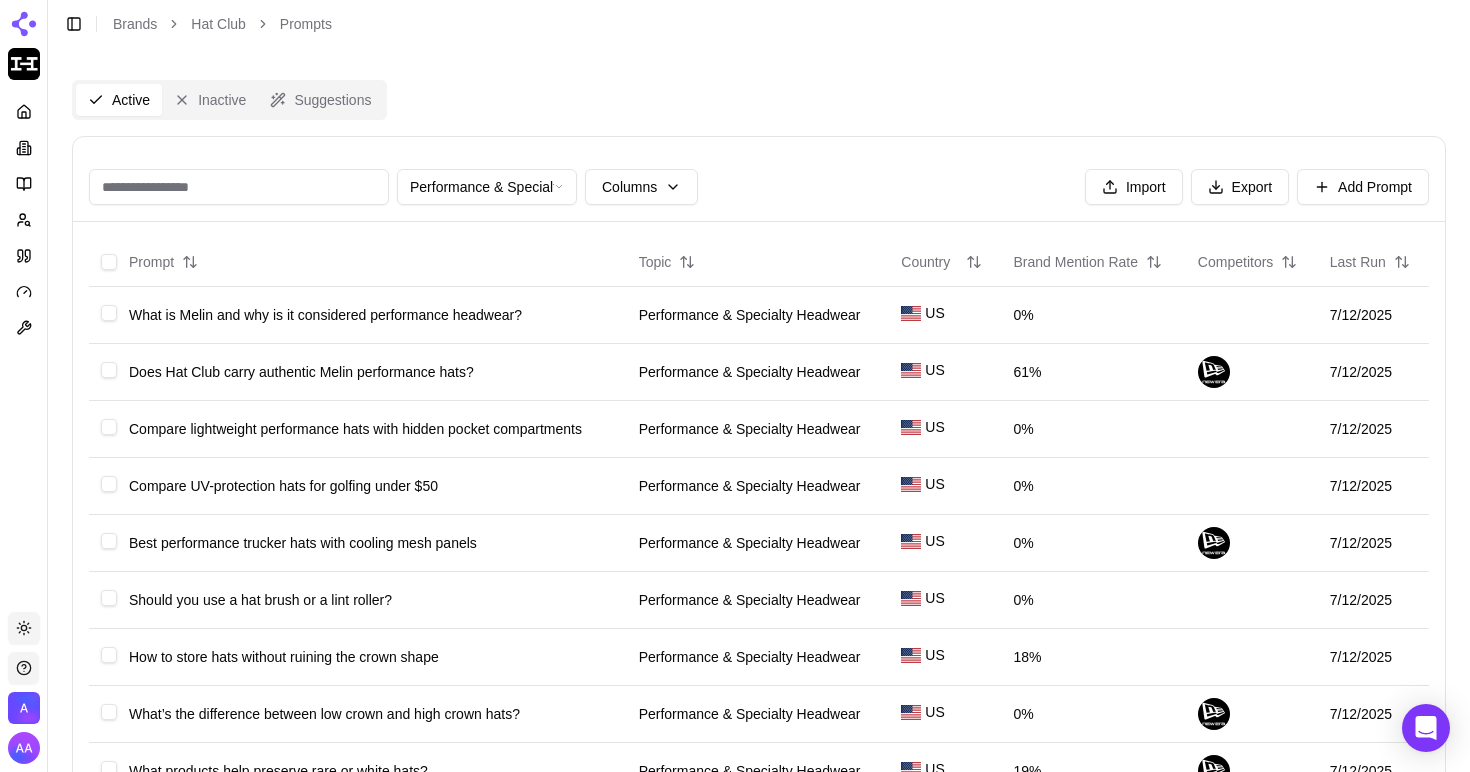 click on "62% Platform Toggle theme Admin   Toggle Sidebar Brands Hat Club Prompts Active Inactive Suggestions Performance & Specialty Headwear Columns Import Export Add Prompt Prompt Topic Country Brand Mention Rate Competitors Last Run What is Melin and why is it considered performance headwear? Performance & Specialty Headwear US 0% 7/12/2025 Does Hat Club carry authentic Melin performance hats? Performance & Specialty Headwear US 61% 7/12/2025 Compare lightweight performance hats with hidden pocket compartments Performance & Specialty Headwear US 0% 7/12/2025 Compare UV-protection hats for golfing under $50 Performance & Specialty Headwear US 0% 7/12/2025 Best performance trucker hats with cooling mesh panels Performance & Specialty Headwear US 0% 7/12/2025 Should you use a hat brush or a lint roller? Performance & Specialty Headwear US 0% 7/12/2025 How to store hats without ruining the crown shape Performance & Specialty Headwear US 18% 7/12/2025 Performance & Specialty Headwear US 0% 7/12/2025 US 19%" at bounding box center [735, 594] 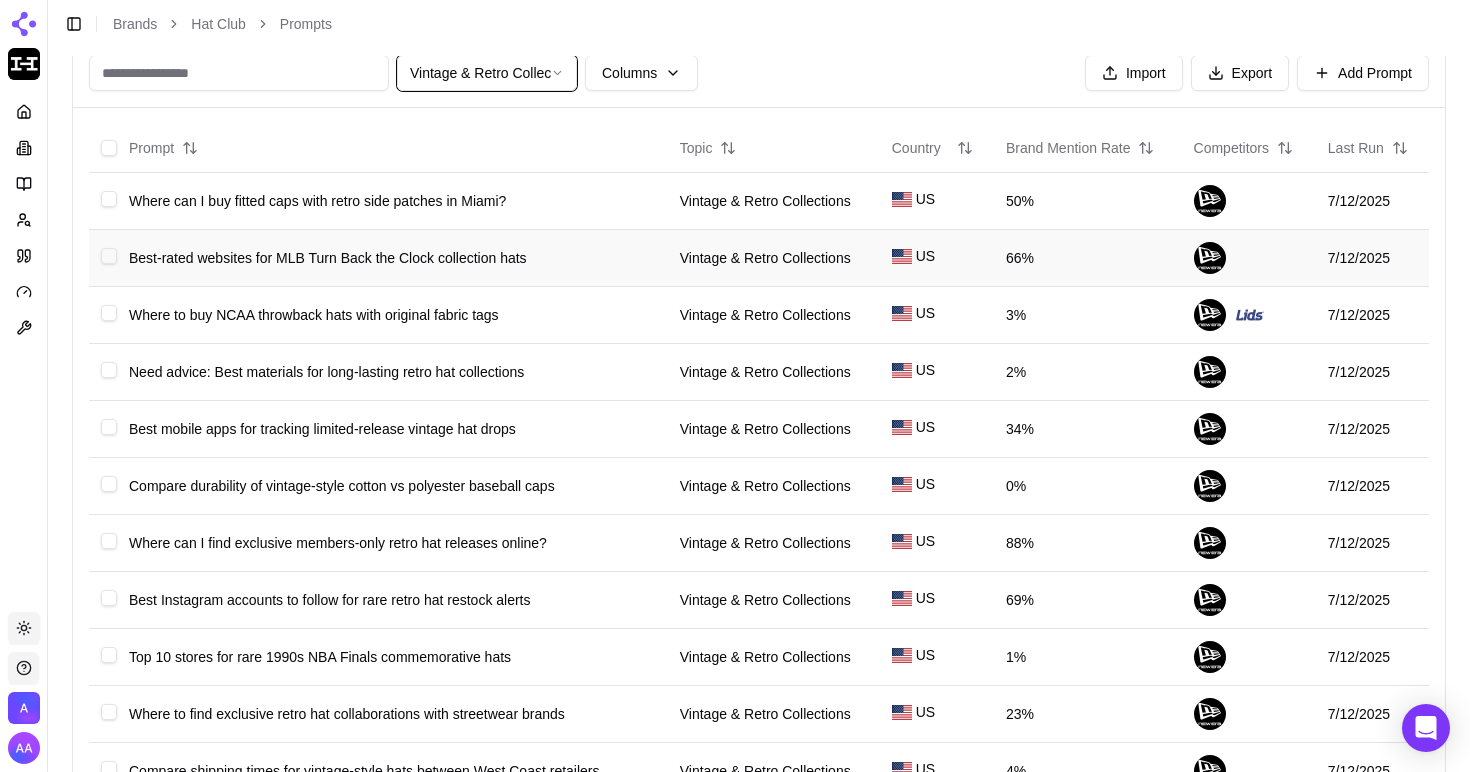 scroll, scrollTop: 0, scrollLeft: 0, axis: both 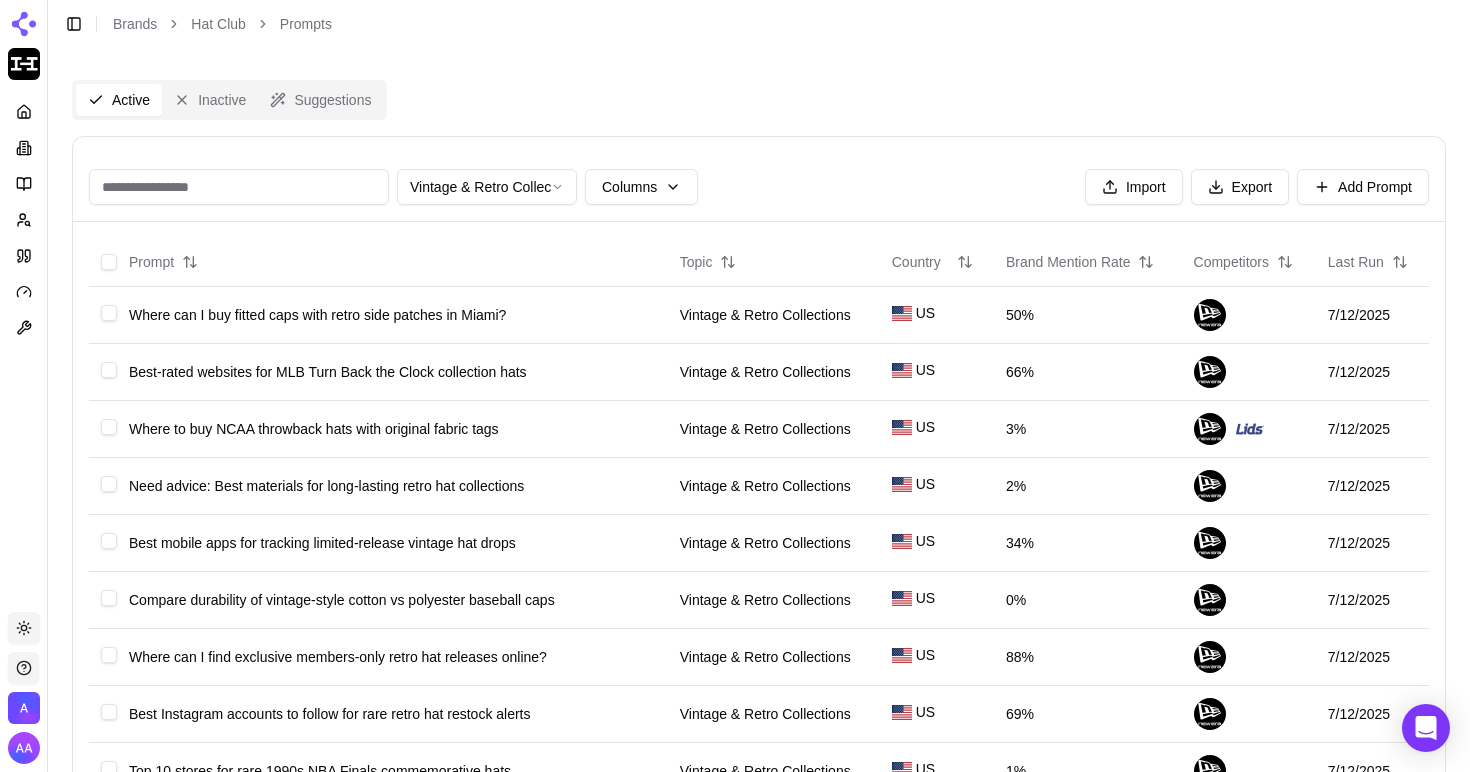 click on "62% Platform Toggle theme Admin   Toggle Sidebar Brands Hat Club Prompts Active Inactive Suggestions Vintage & Retro Collections Columns Import Export Add Prompt Prompt Topic Country Brand Mention Rate Competitors Last Run Where can I buy fitted caps with retro side patches in Miami? Vintage & Retro Collections US 50% 7/12/2025 Best-rated websites for MLB Turn Back the Clock collection hats Vintage & Retro Collections US 66% 7/12/2025 Where to buy NCAA throwback hats with original fabric tags Vintage & Retro Collections US 3% 7/12/2025 Need advice: Best materials for long-lasting retro hat collections Vintage & Retro Collections US 2% 7/12/2025 Best mobile apps for tracking limited-release vintage hat drops Vintage & Retro Collections US 34% 7/12/2025 Compare durability of vintage-style cotton vs polyester baseball caps Vintage & Retro Collections US 0% 7/12/2025 Where can I find exclusive members-only retro hat releases online? Vintage & Retro Collections US 88% 7/12/2025 US 69% 7/12/2025 US 1% 0" at bounding box center [735, 765] 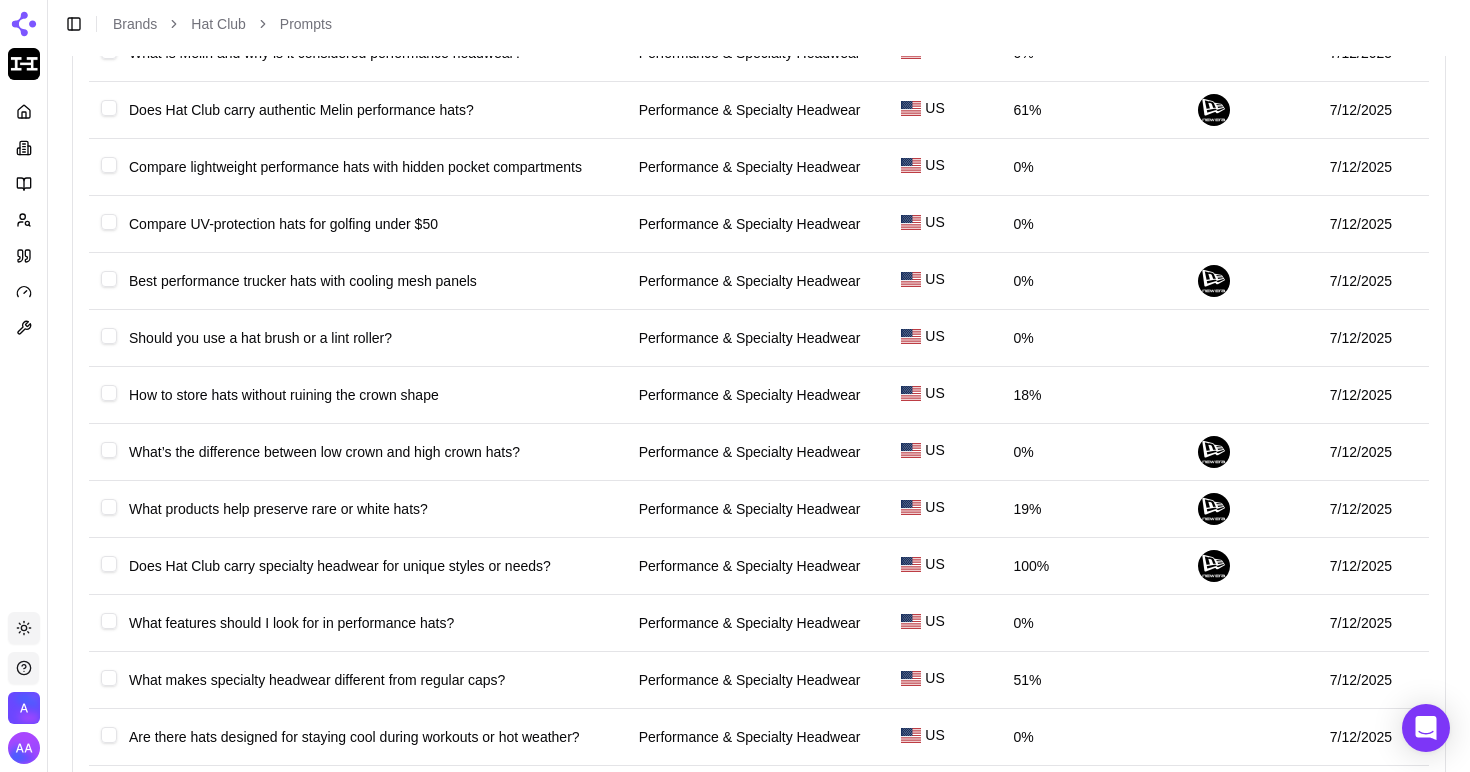 scroll, scrollTop: 0, scrollLeft: 0, axis: both 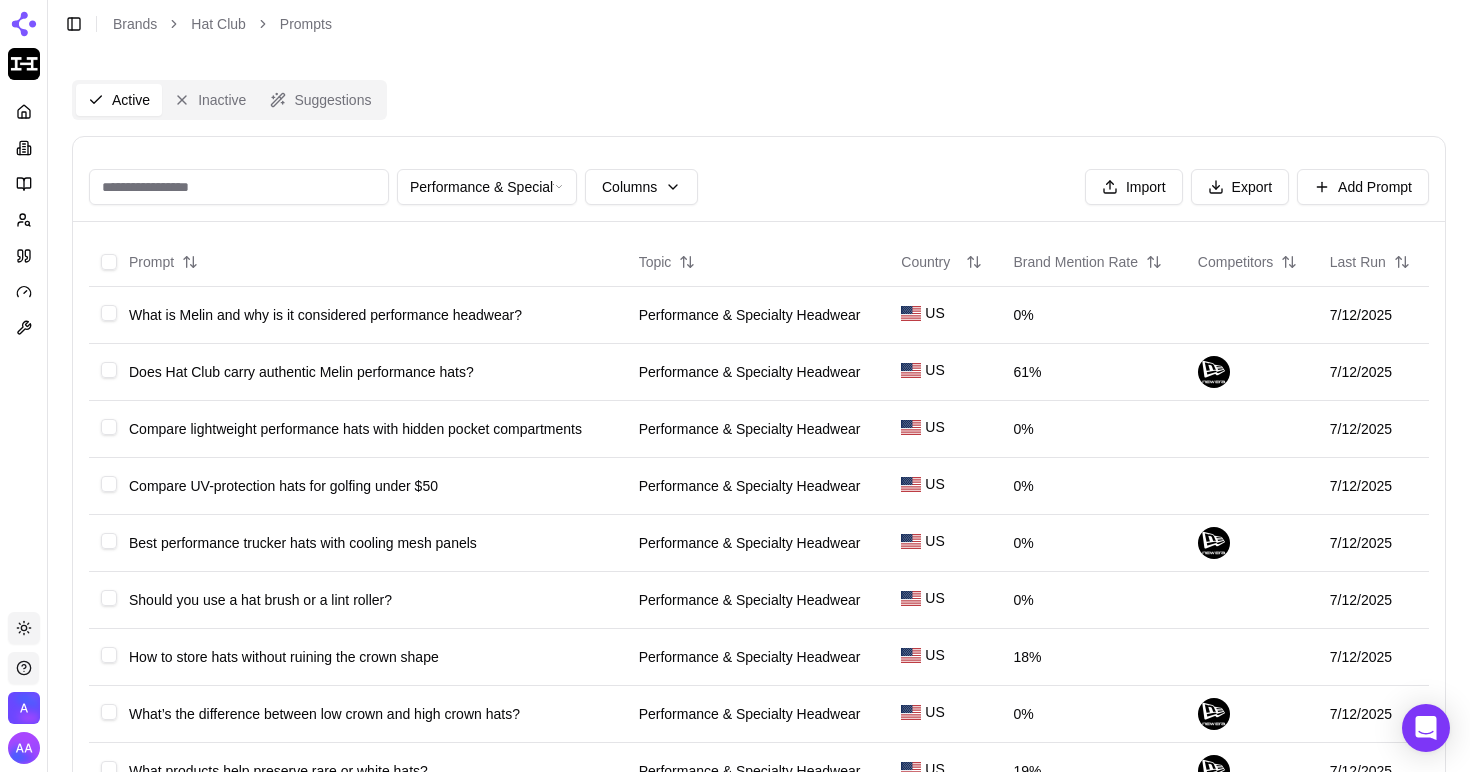 click on "62% Platform Toggle theme Admin   Toggle Sidebar Brands Hat Club Prompts Active Inactive Suggestions Performance & Specialty Headwear Columns Import Export Add Prompt Prompt Topic Country Brand Mention Rate Competitors Last Run What is Melin and why is it considered performance headwear? Performance & Specialty Headwear US 0% 7/12/2025 Does Hat Club carry authentic Melin performance hats? Performance & Specialty Headwear US 61% 7/12/2025 Compare lightweight performance hats with hidden pocket compartments Performance & Specialty Headwear US 0% 7/12/2025 Compare UV-protection hats for golfing under $50 Performance & Specialty Headwear US 0% 7/12/2025 Best performance trucker hats with cooling mesh panels Performance & Specialty Headwear US 0% 7/12/2025 Should you use a hat brush or a lint roller? Performance & Specialty Headwear US 0% 7/12/2025 How to store hats without ruining the crown shape Performance & Specialty Headwear US 18% 7/12/2025 Performance & Specialty Headwear US 0% 7/12/2025 US 19%" at bounding box center (735, 594) 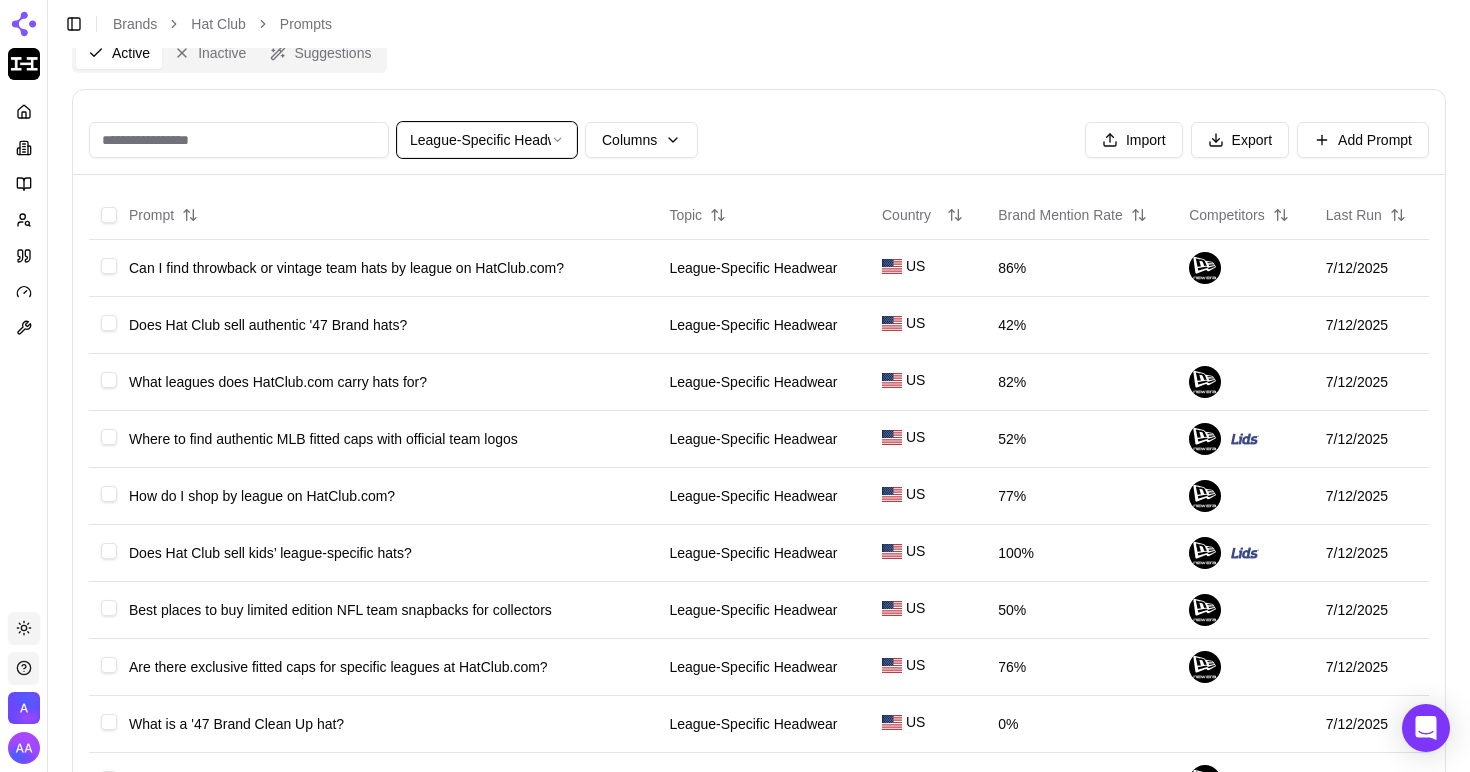 scroll, scrollTop: 17, scrollLeft: 0, axis: vertical 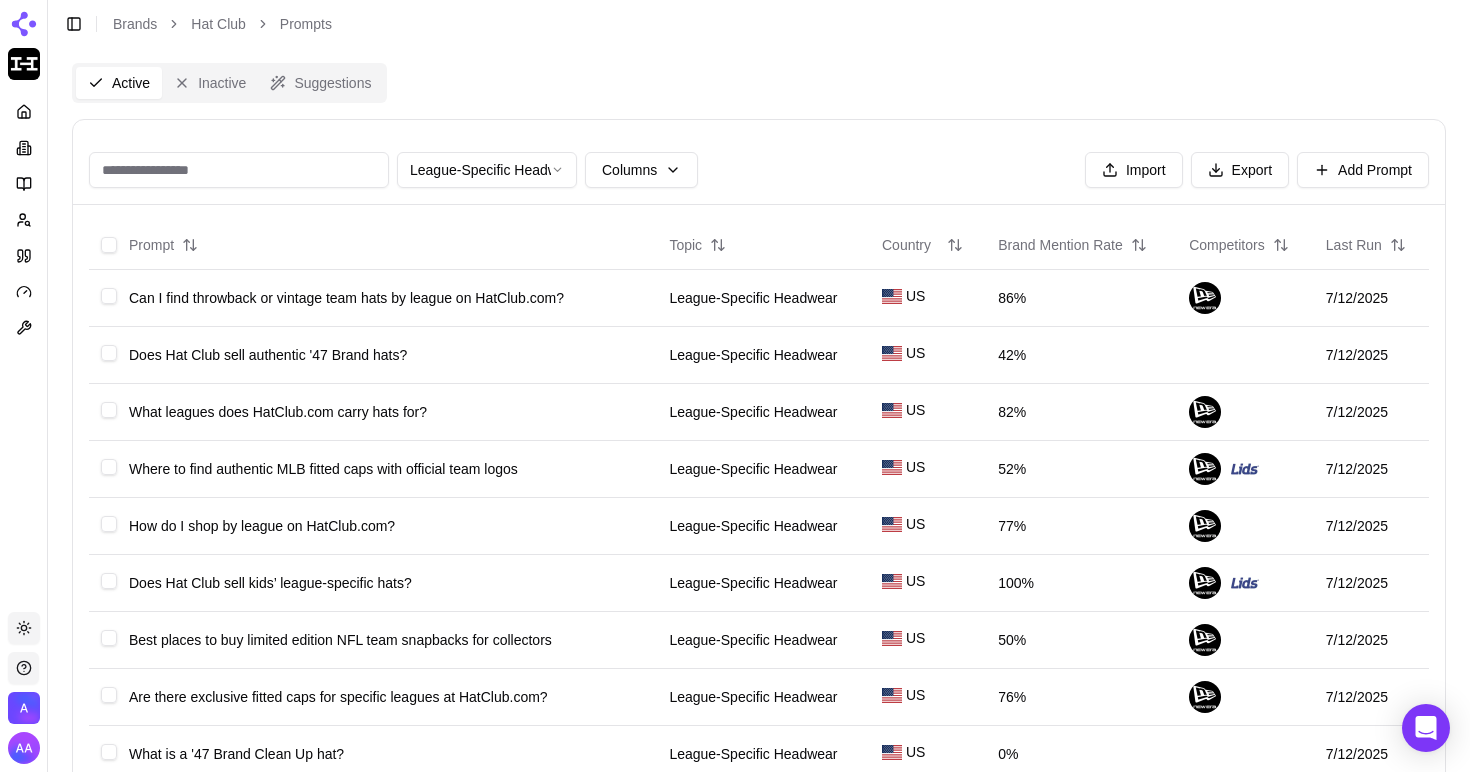 click at bounding box center [759, 144] 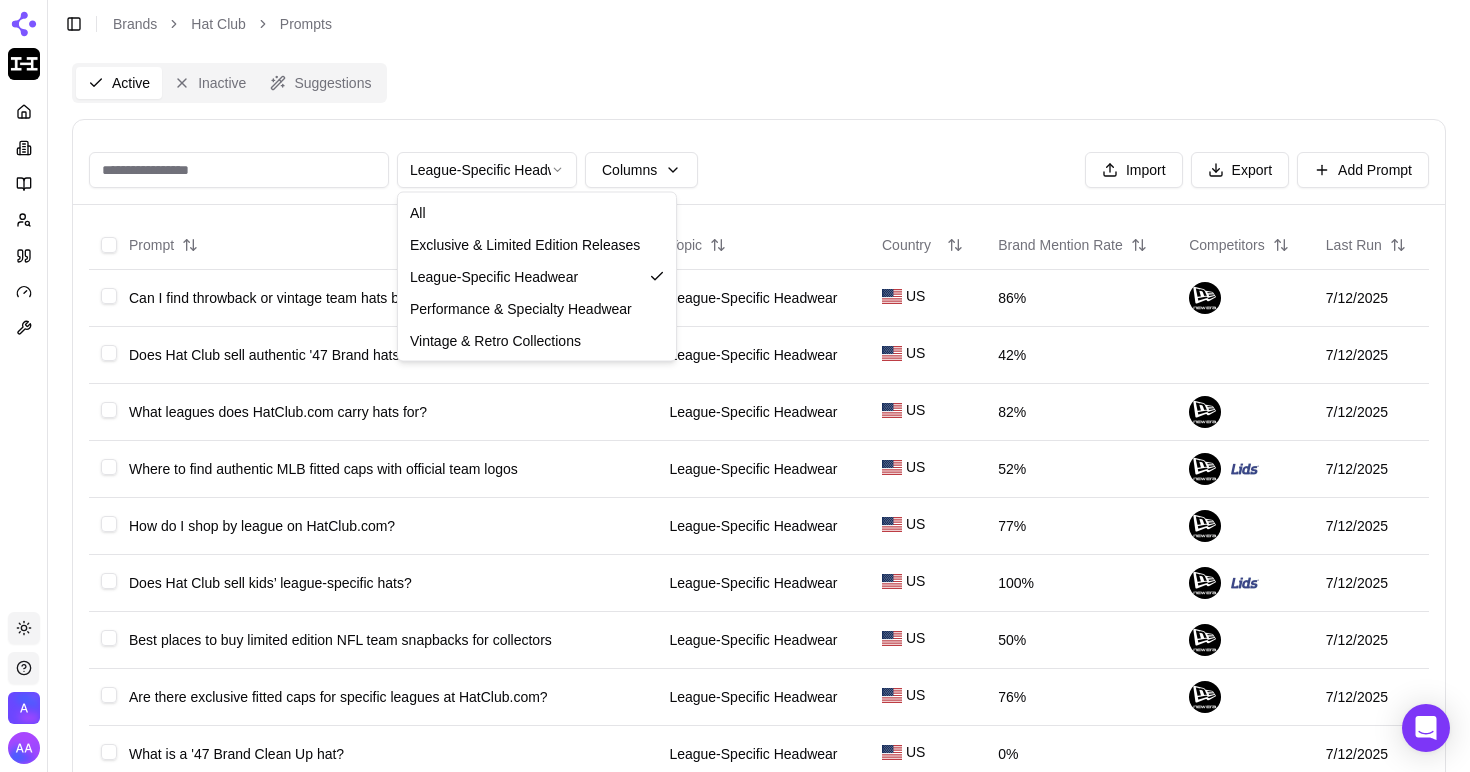 click on "Prompt" at bounding box center (387, 245) 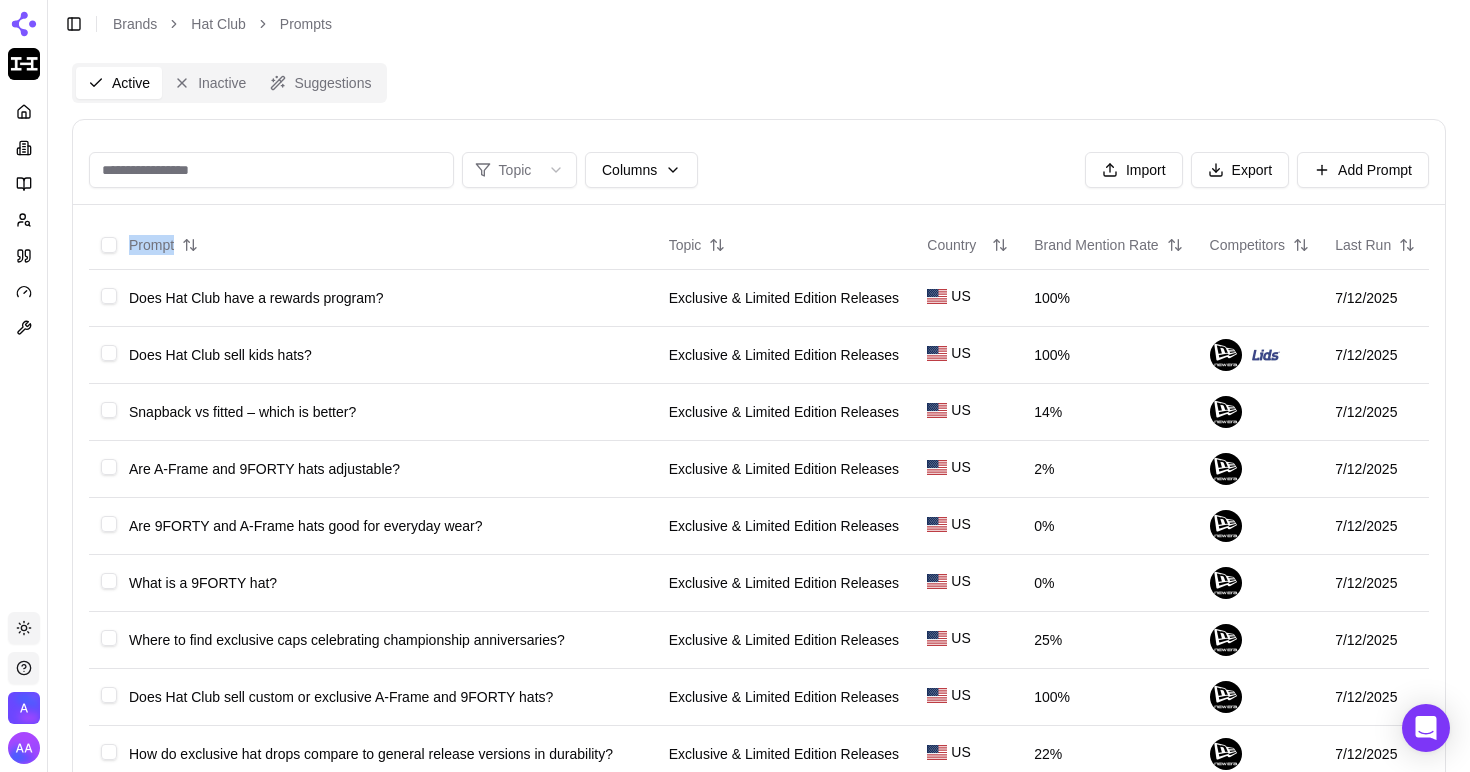 click on "62% Platform Toggle theme Admin   Toggle Sidebar Brands Hat Club Prompts Active Inactive Suggestions Topic Columns Import Export Add Prompt Prompt Topic Country Brand Mention Rate Competitors Last Run Does Hat Club have a rewards program? Exclusive & Limited Edition Releases US 100% 7/12/2025 Does Hat Club sell kids hats? Exclusive & Limited Edition Releases US 100% 7/12/2025 Snapback vs fitted – which is better? Exclusive & Limited Edition Releases US 14% 7/12/2025 Are A-Frame and 9FORTY hats adjustable? Exclusive & Limited Edition Releases US 2% 7/12/2025 Are 9FORTY and A-Frame hats good for everyday wear? Exclusive & Limited Edition Releases US 0% 7/12/2025 What is a 9FORTY hat? Exclusive & Limited Edition Releases US 0% 7/12/2025 Where to find exclusive caps celebrating championship anniversaries? Exclusive & Limited Edition Releases US 25% 7/12/2025 Does Hat Club sell custom or exclusive A-Frame and 9FORTY hats? Exclusive & Limited Edition Releases US 100% 7/12/2025 US 22% 7/12/2025 US 100%" at bounding box center (735, 748) 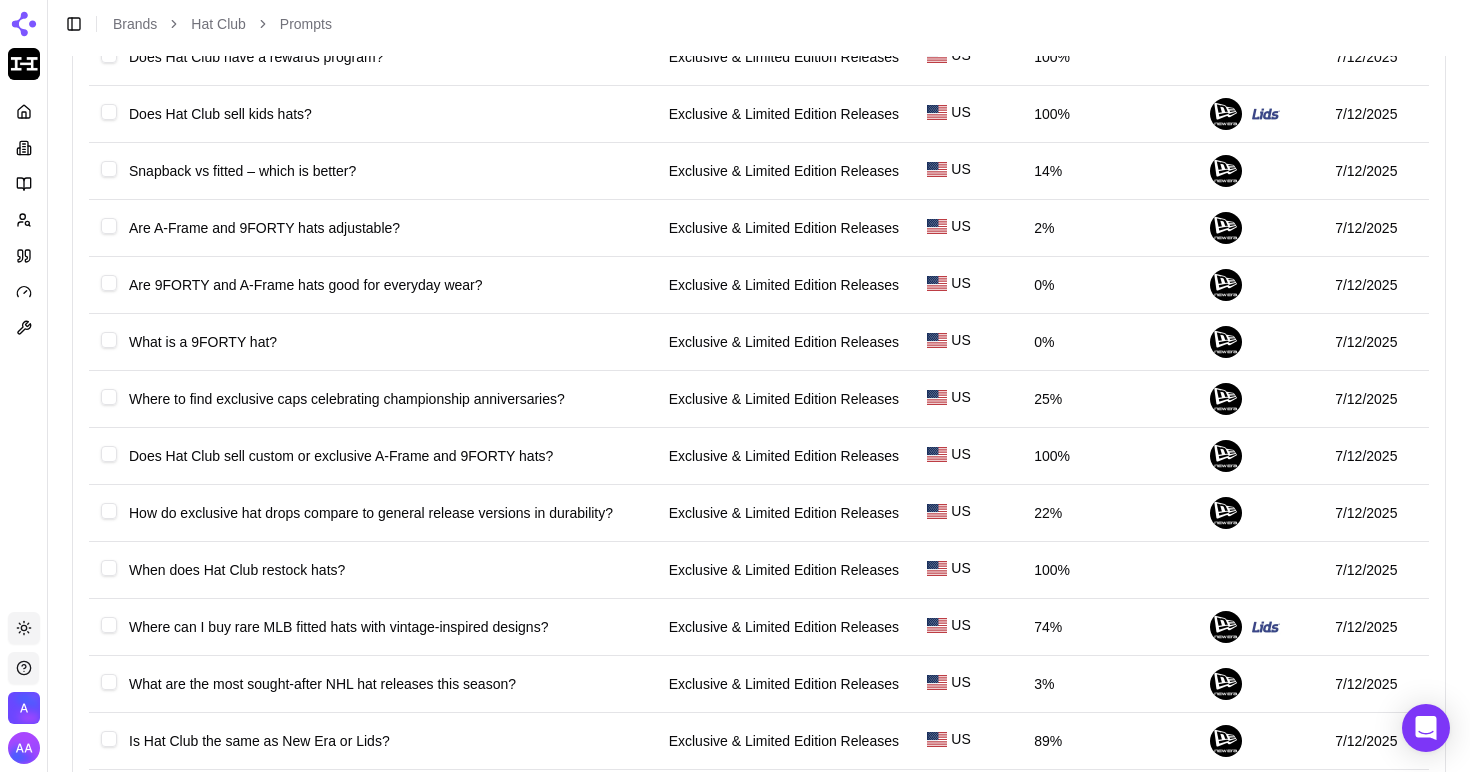 scroll, scrollTop: 0, scrollLeft: 0, axis: both 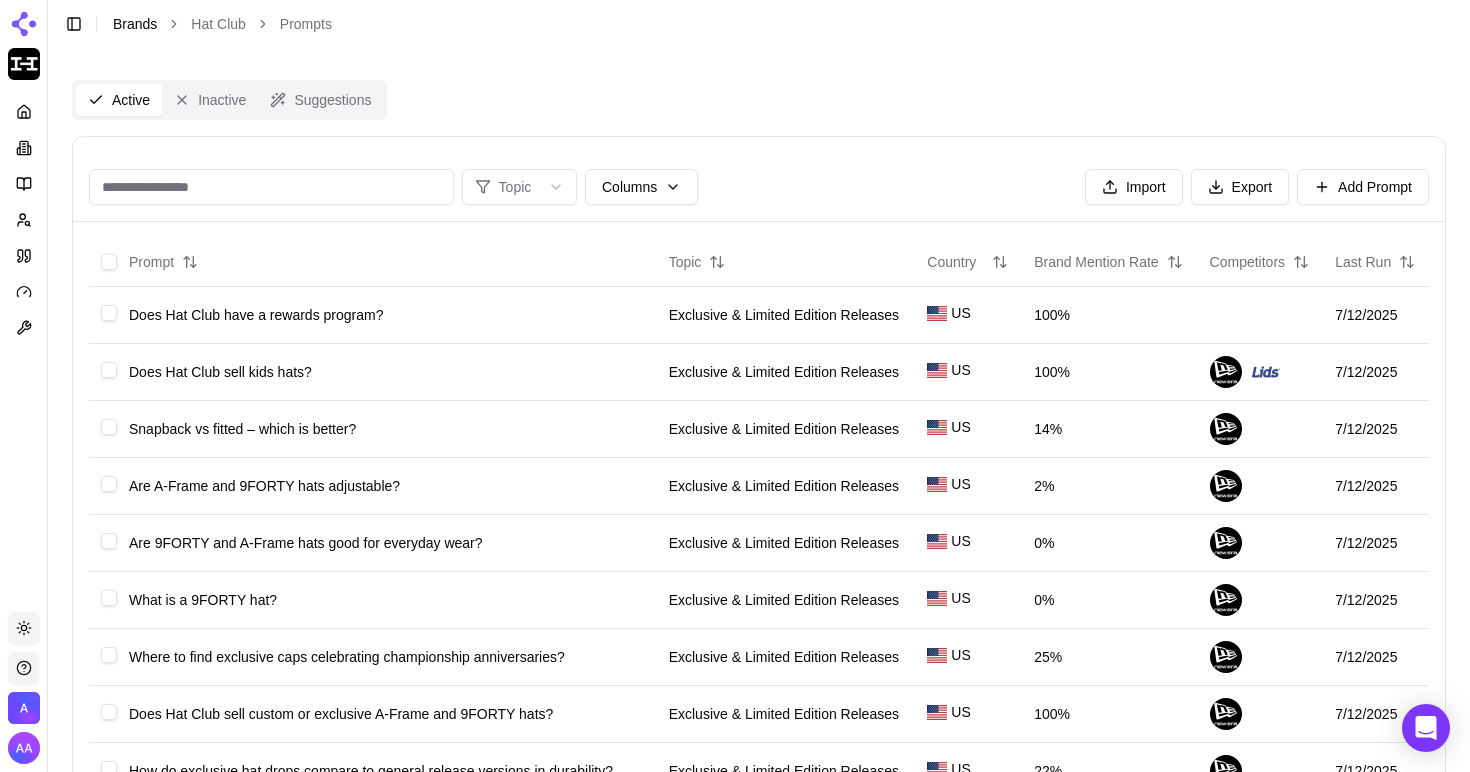 click on "Brands" at bounding box center [135, 24] 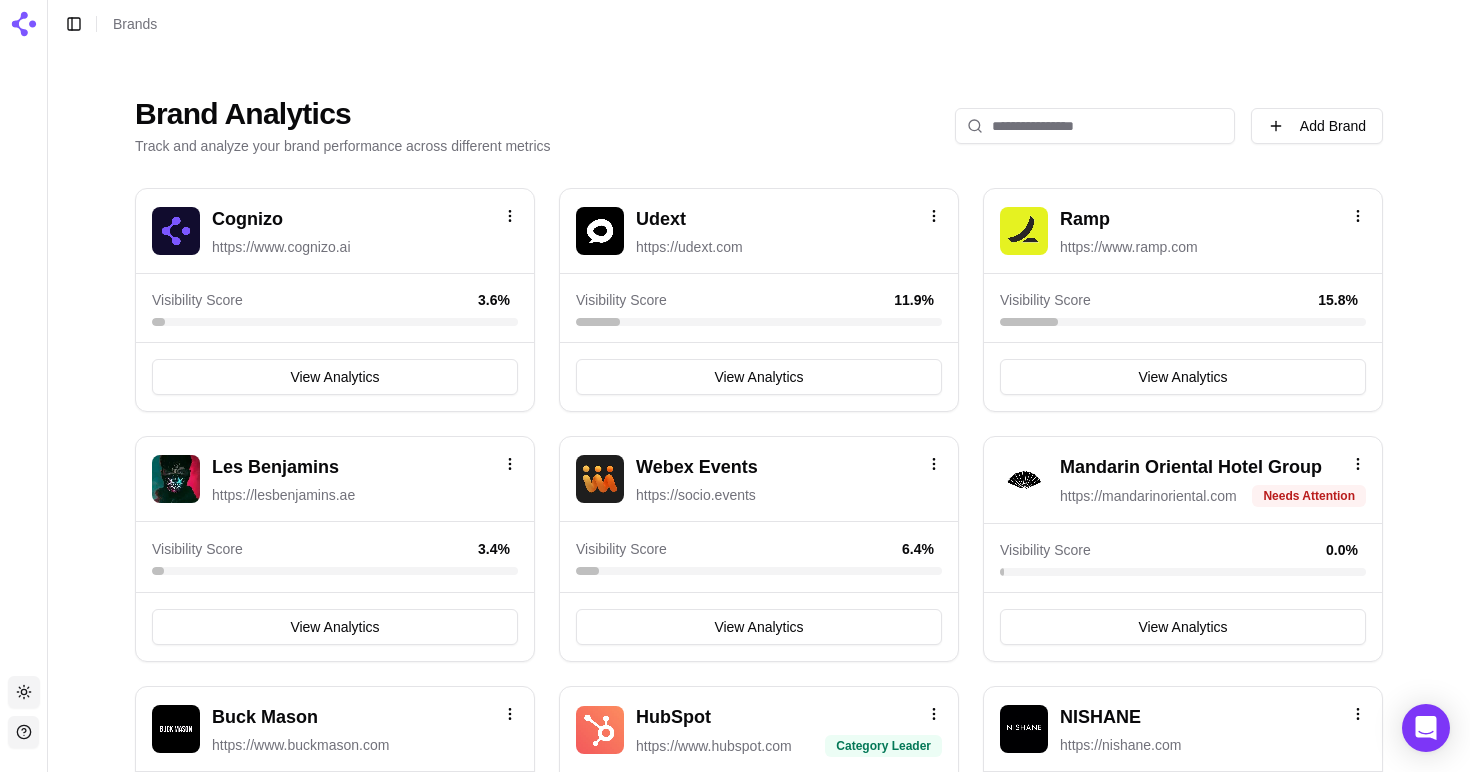 click at bounding box center [1095, 126] 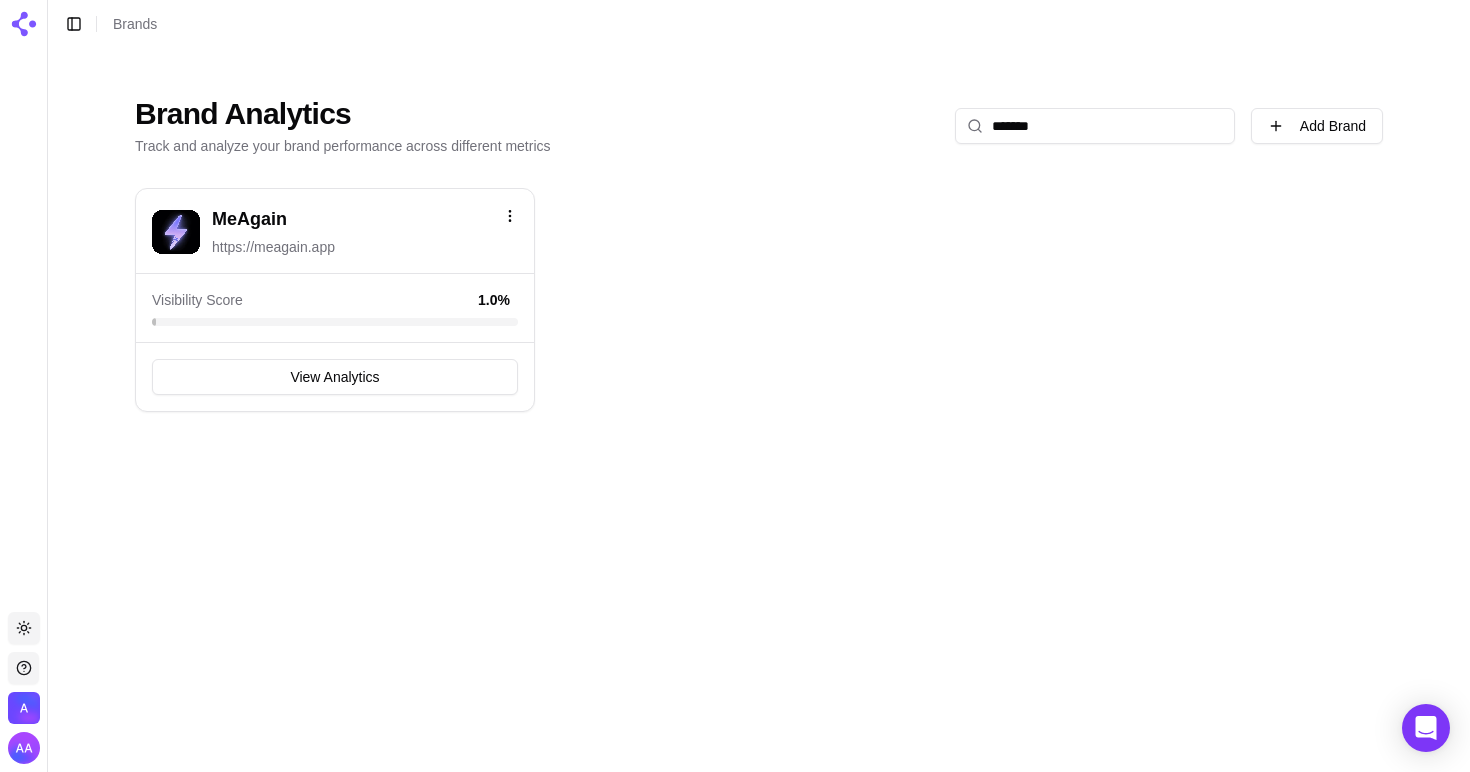 type on "*******" 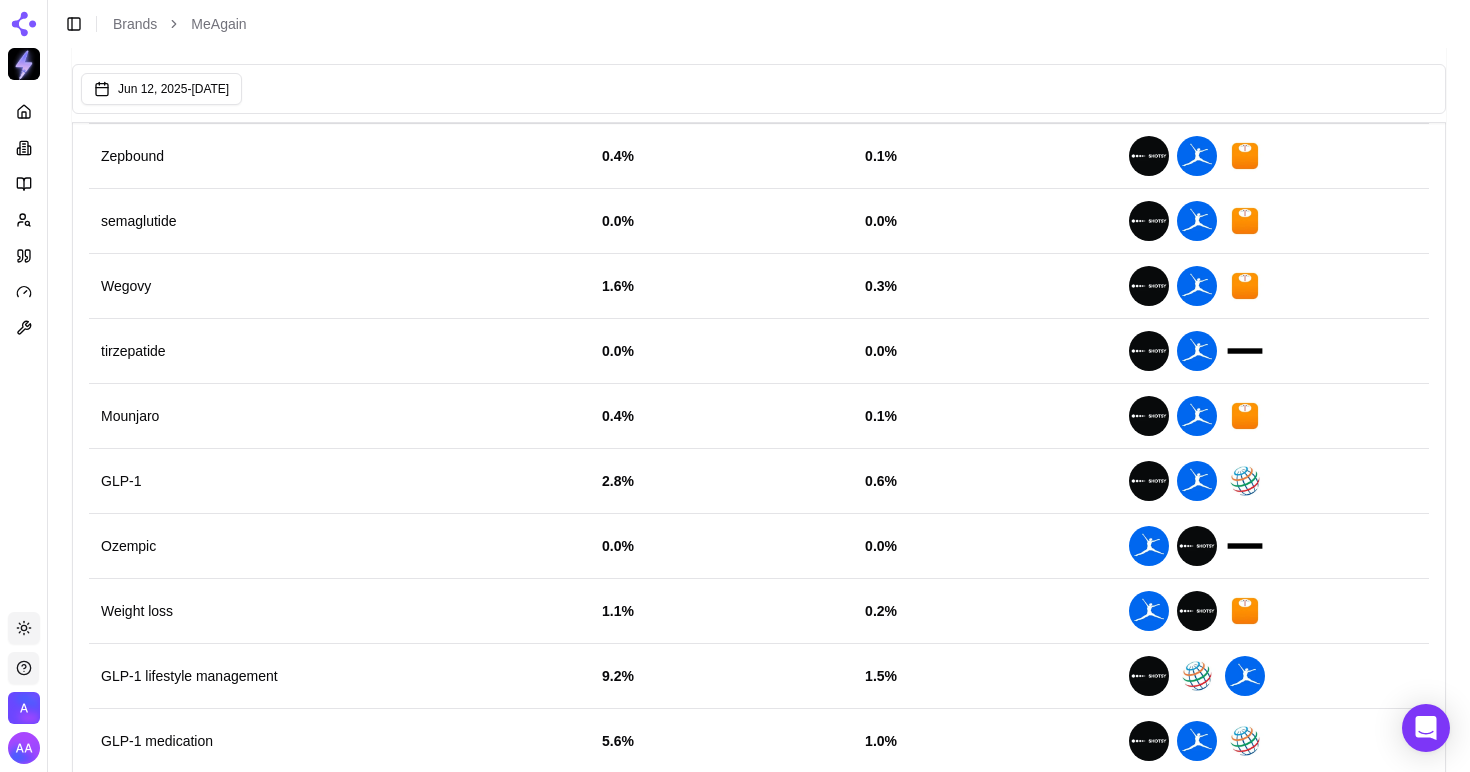 scroll, scrollTop: 882, scrollLeft: 0, axis: vertical 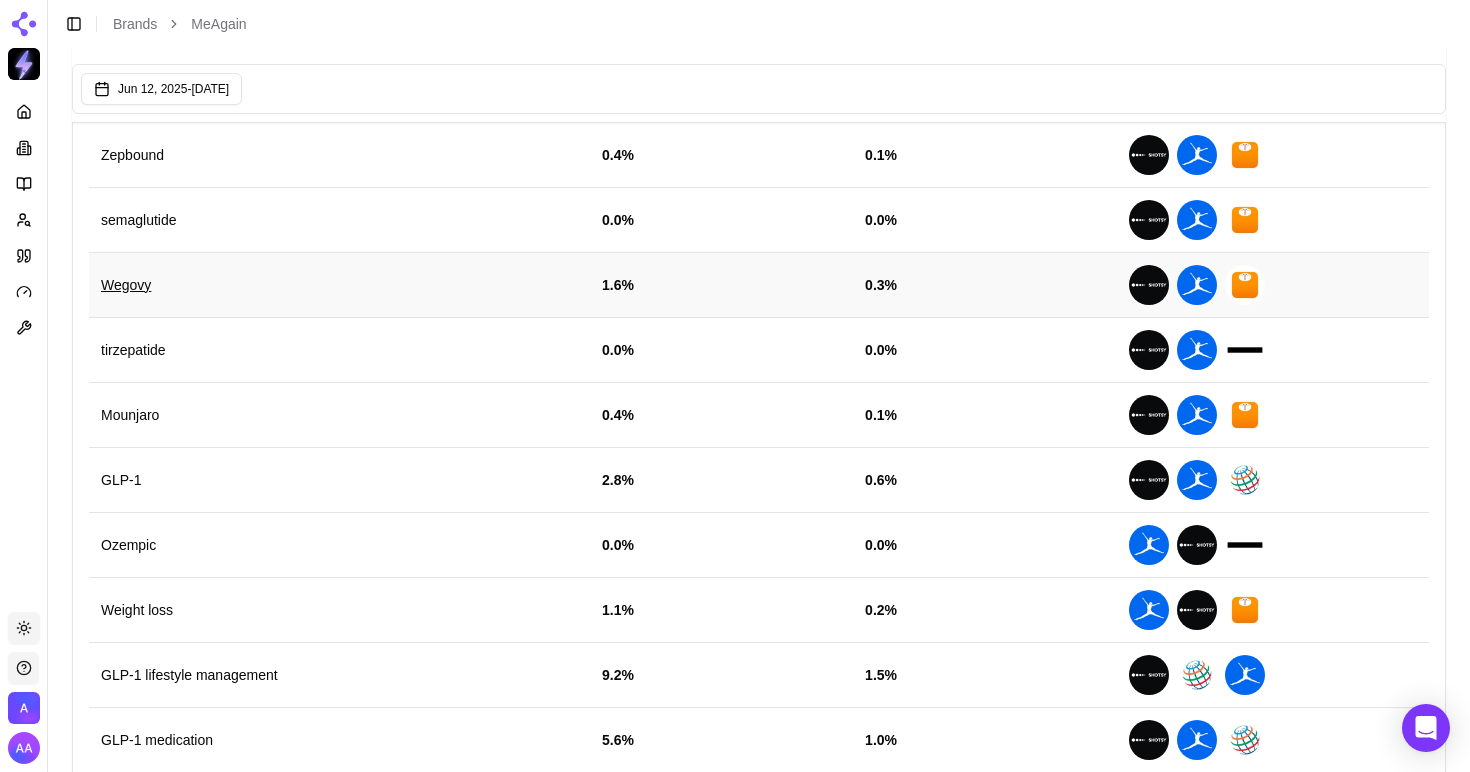 click on "Wegovy" at bounding box center [339, 285] 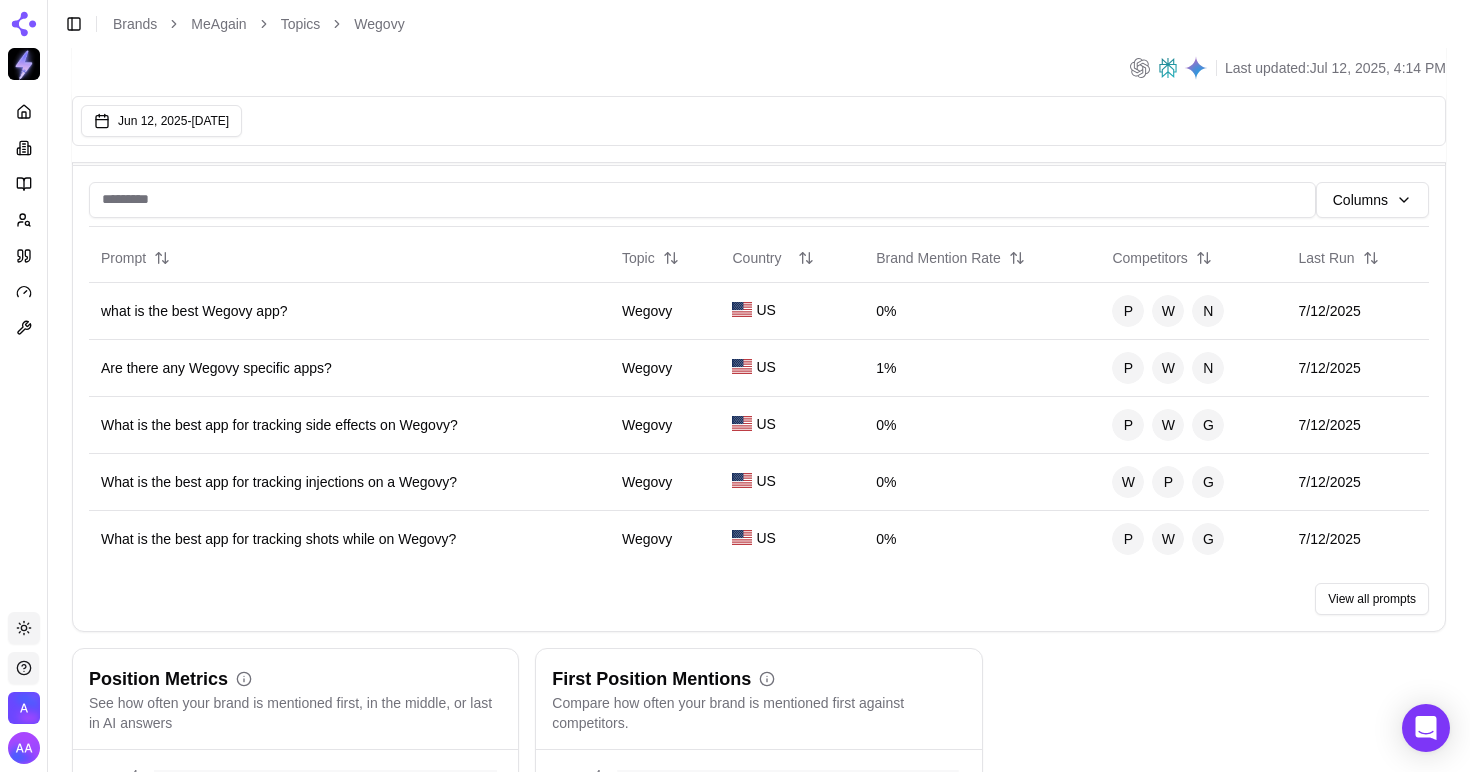 scroll, scrollTop: 0, scrollLeft: 0, axis: both 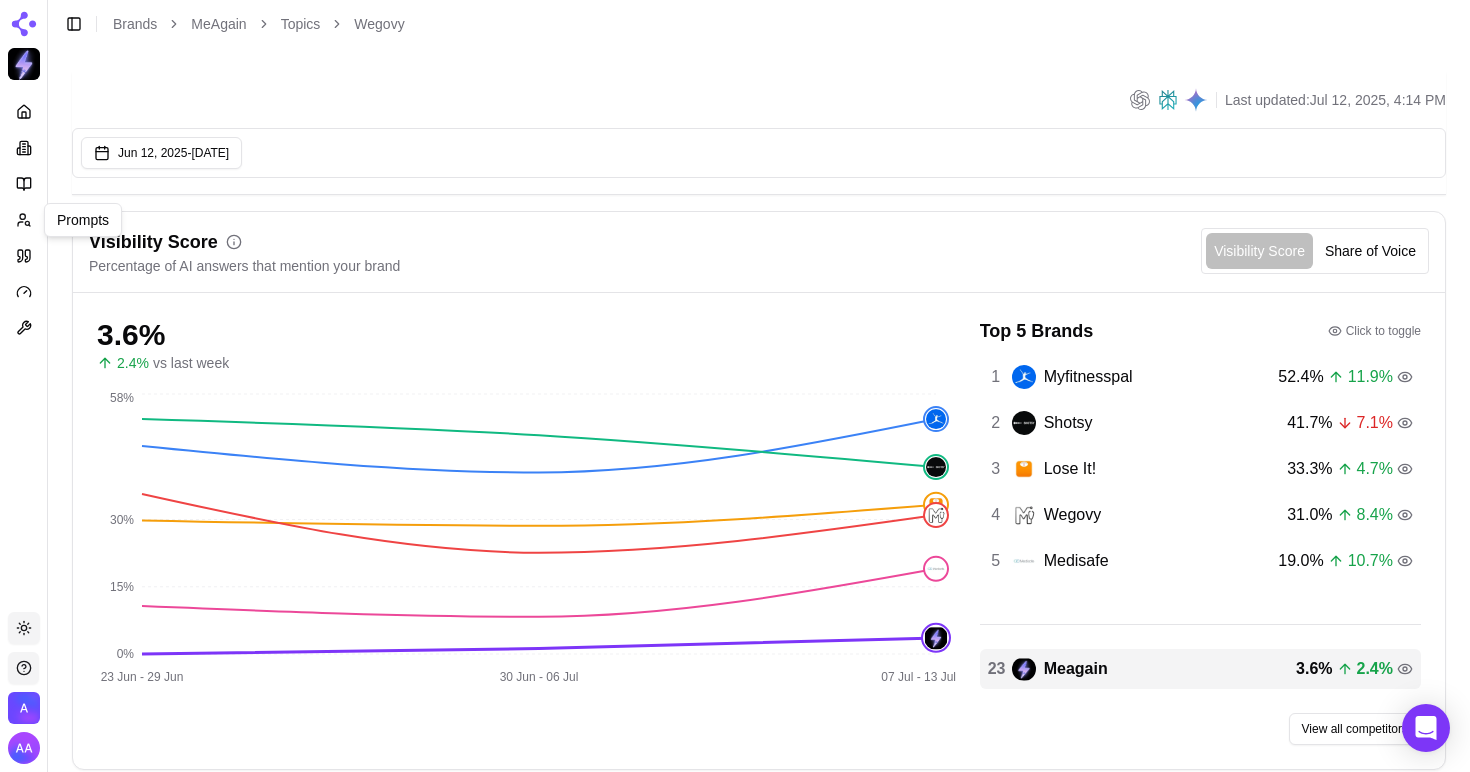 click 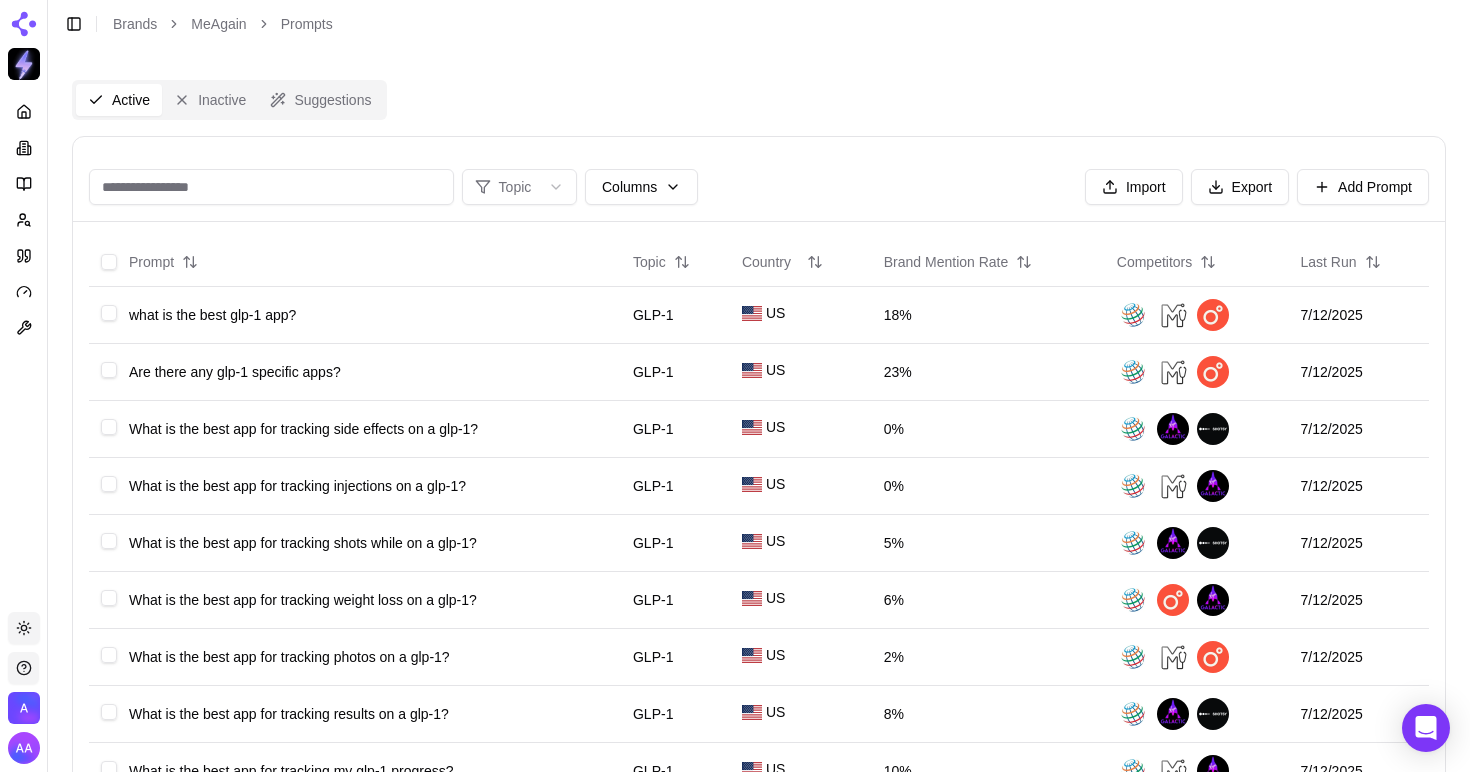 click on "Platform Toggle theme Admin   Toggle Sidebar Brands MeAgain Prompts Active Inactive Suggestions Topic Columns Import Export Add Prompt Prompt Topic Country Brand Mention Rate Competitors Last Run what is the best glp-1 app? GLP-1 US 18% [DATE] Are there any glp-1 specific apps? GLP-1 US 23% [DATE] What is the best app for tracking side effects on a glp-1? GLP-1 US 0% [DATE] What is the best app for tracking injections on a glp-1? GLP-1 US 0% [DATE] What is the best app for tracking shots while on a glp-1? GLP-1 US 5% [DATE] What is the best app for tracking weight loss on a glp-1? GLP-1 US 6% [DATE] What is the best app for tracking photos on a glp-1? GLP-1 US 2% [DATE] What is the best app for tracking results on a glp-1? GLP-1 US 8% [DATE] What is the best app for tracking my glp-1 progress? GLP-1 US 10% [DATE] What is the best app for tracking protein on a glp-1? GLP-1 US 56% [DATE] What is the best app for tracking fiber on a glp-1? GLP-1 US 0% [DATE] GLP-1 US" at bounding box center [735, 765] 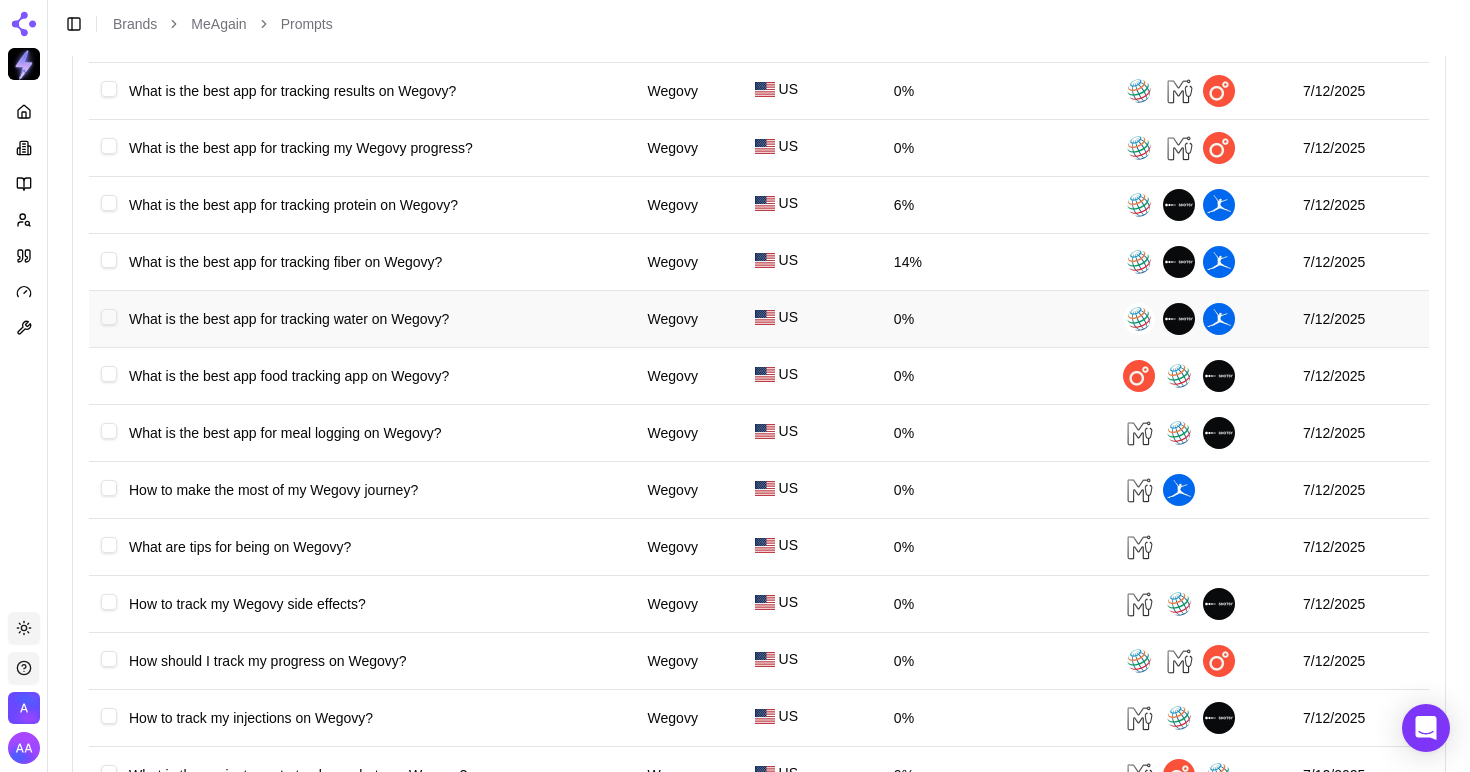scroll, scrollTop: 633, scrollLeft: 0, axis: vertical 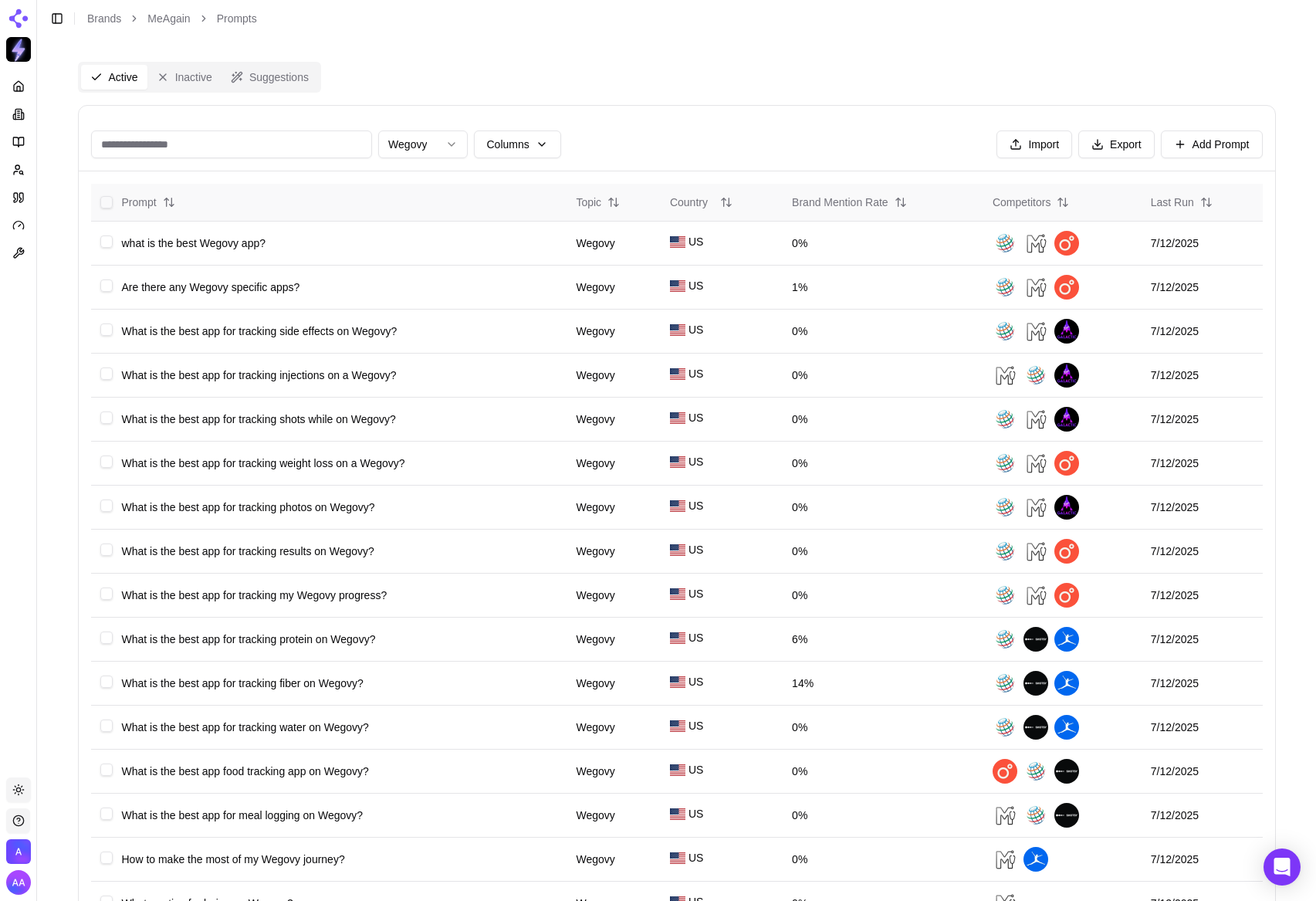 click on "Brand Mention Rate" at bounding box center (849, 202) 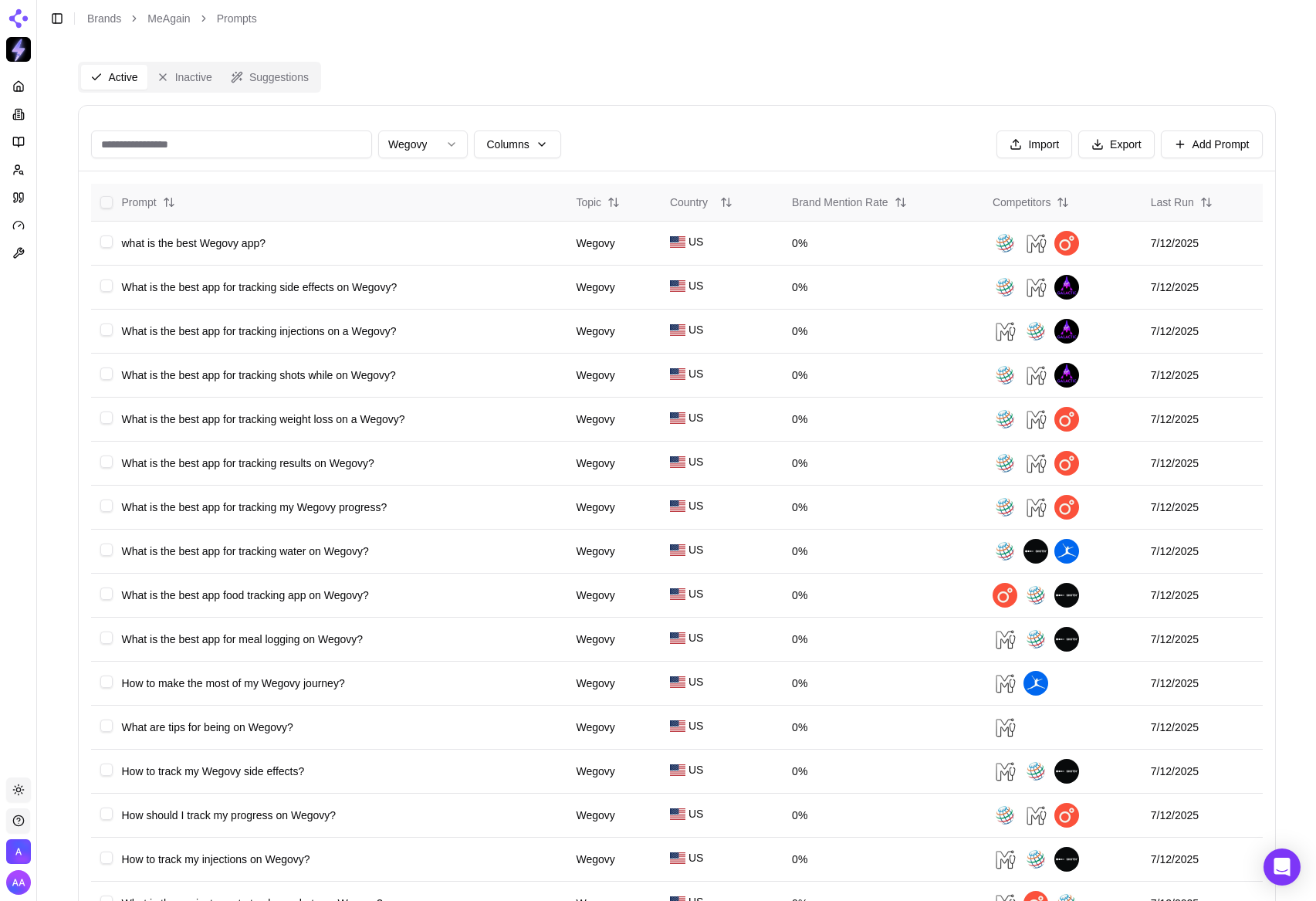 click on "Brand Mention Rate" at bounding box center (849, 202) 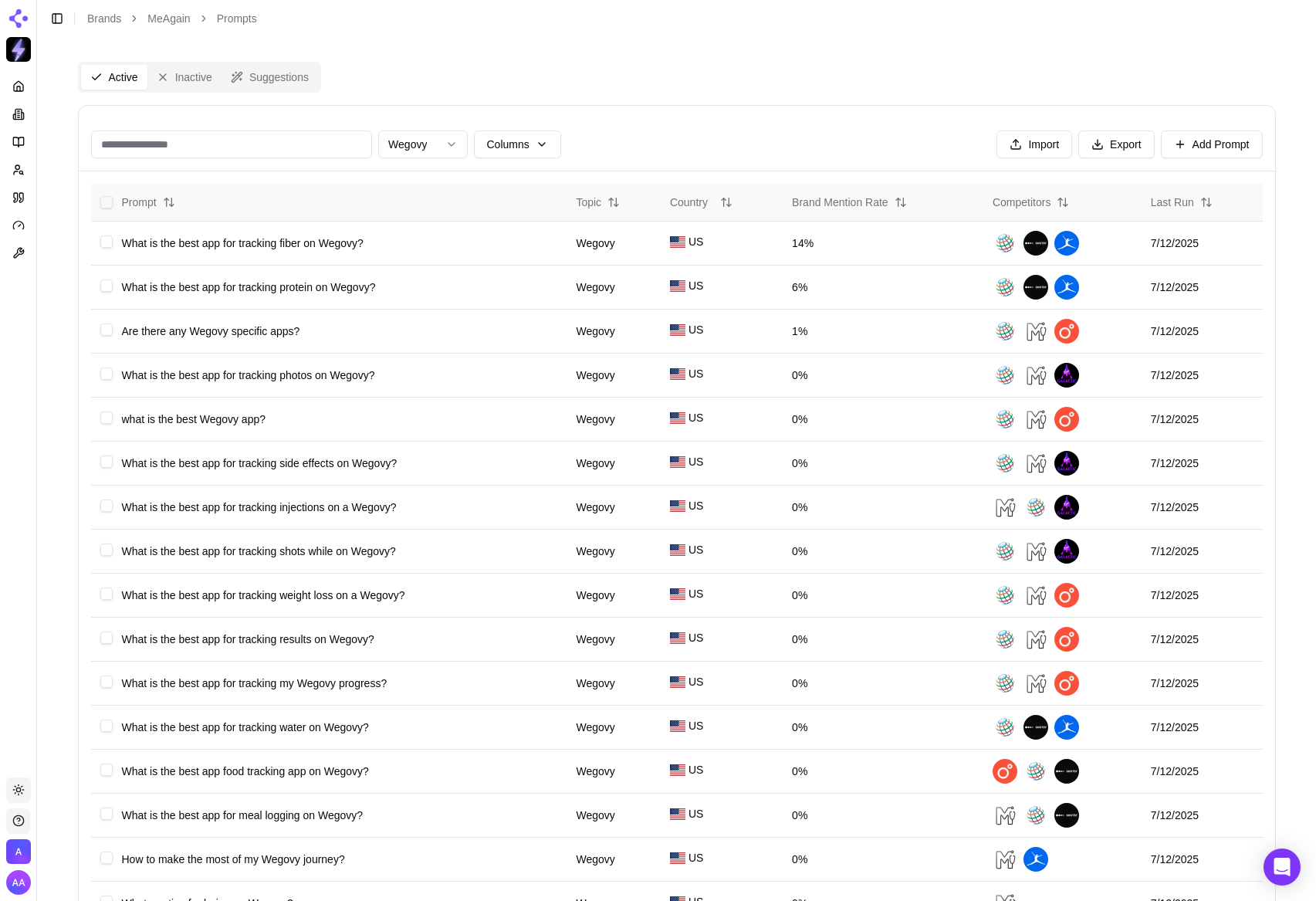 click on "Brand Mention Rate" at bounding box center [849, 202] 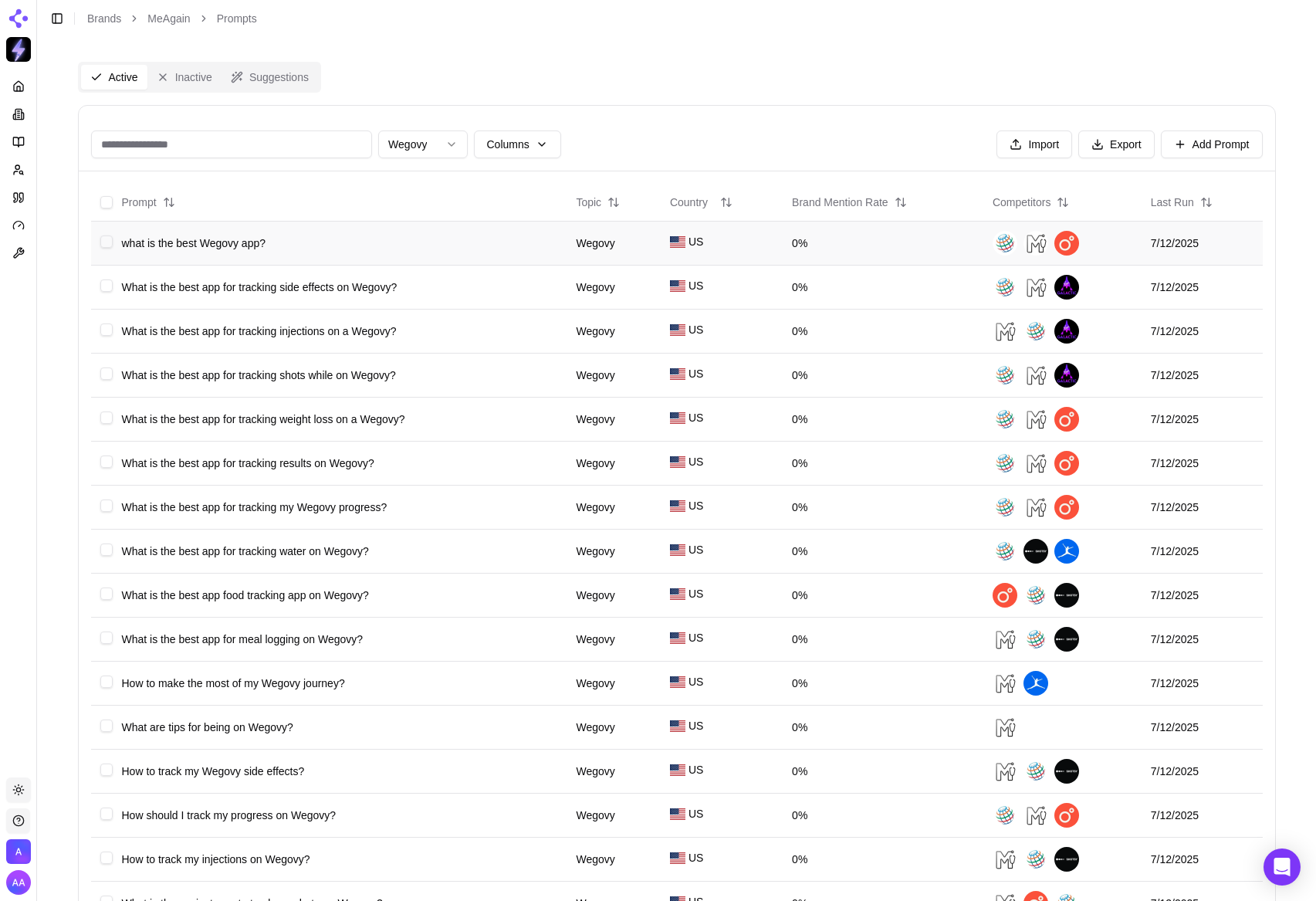 click on "what is the best Wegovy app?" at bounding box center [194, 243] 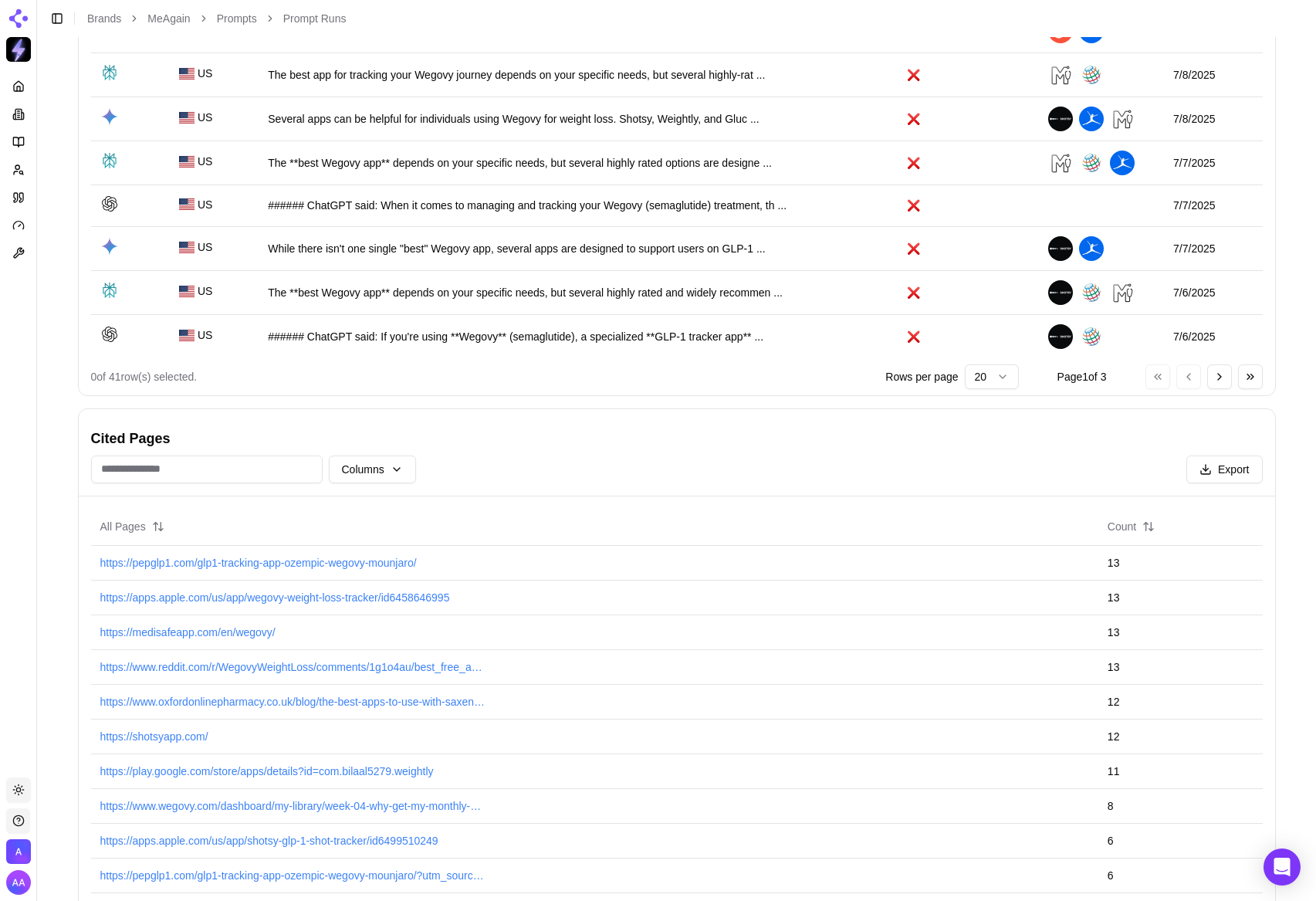 scroll, scrollTop: 762, scrollLeft: 0, axis: vertical 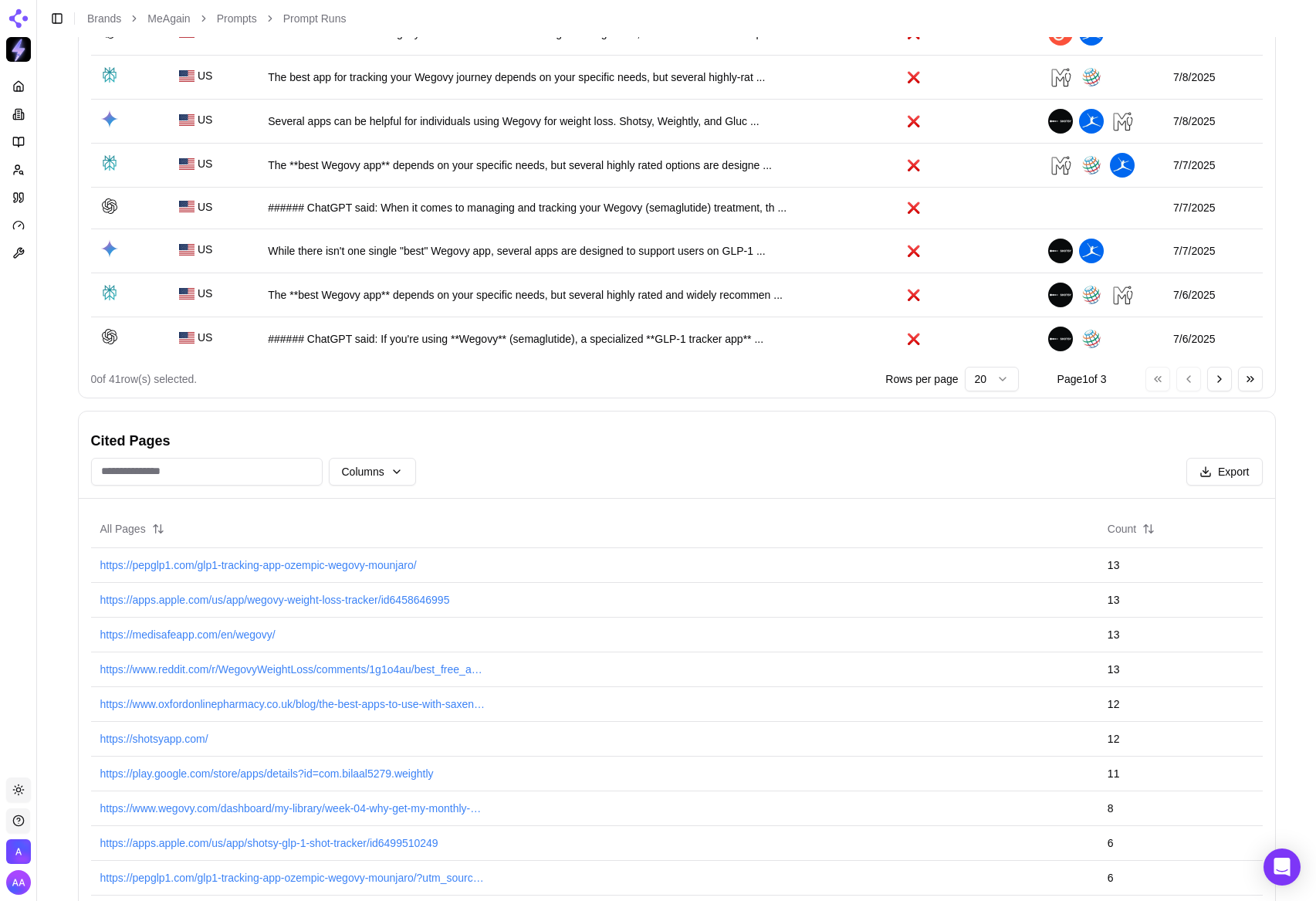 click on "Platform Toggle theme Admin   Toggle Sidebar Brands MeAgain Prompts Prompt Runs what is the best Wegovy app? US Wegovy Active Prompt Runs Model Columns Export Model Country Raw Response Brand Mentioned Competitors Run Date US Several apps can be helpful for individuals using Wegovy for weight loss, but Shotsy and Weightly st   ... ❌ 5 hours ago US The best app for tracking your
**Wegovy**
journey depends on your specific needs, but several highly   ... ❌ 5 hours ago US ###### ChatGPT said:
Here are some of the best apps tailored specifically for
**Wegovy (semaglutide   ... ❌ 5 hours ago US For users of Wegovy, the best app depends on individual needs and preferences, but several options s   ... ❌ 1 day ago US The best app for Wegovy depends on your specific needs—whether you want to track injections, monitor   ... ❌ 1 day ago US ###### ChatGPT said:
If you're using
**Wegovy**
(semaglutide), the
*best app depends on what you ne   ... ❌ 1 day ago US   ... ❌ 2 days ago US   ... ❌" at bounding box center (658, 268) 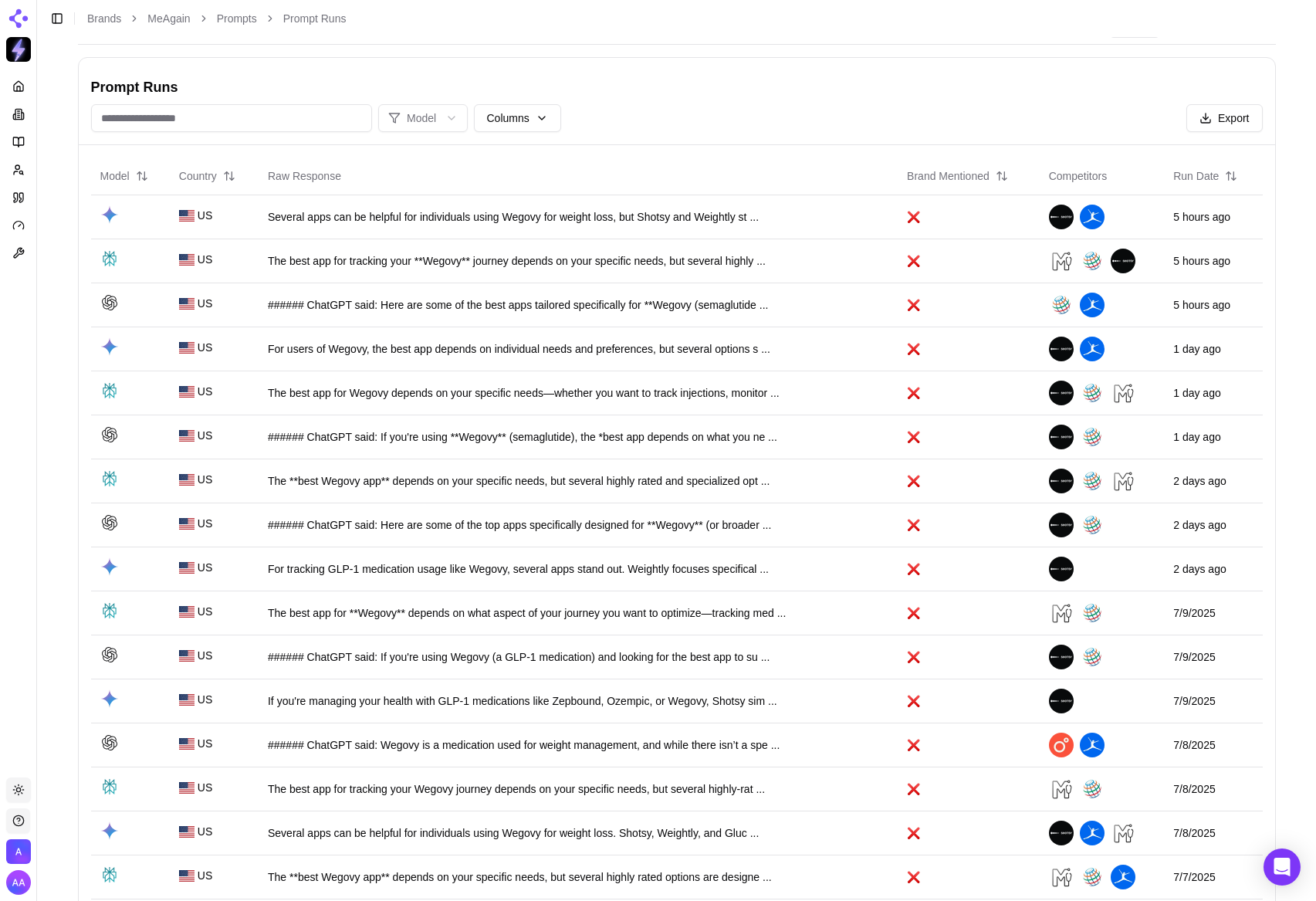 scroll, scrollTop: 0, scrollLeft: 0, axis: both 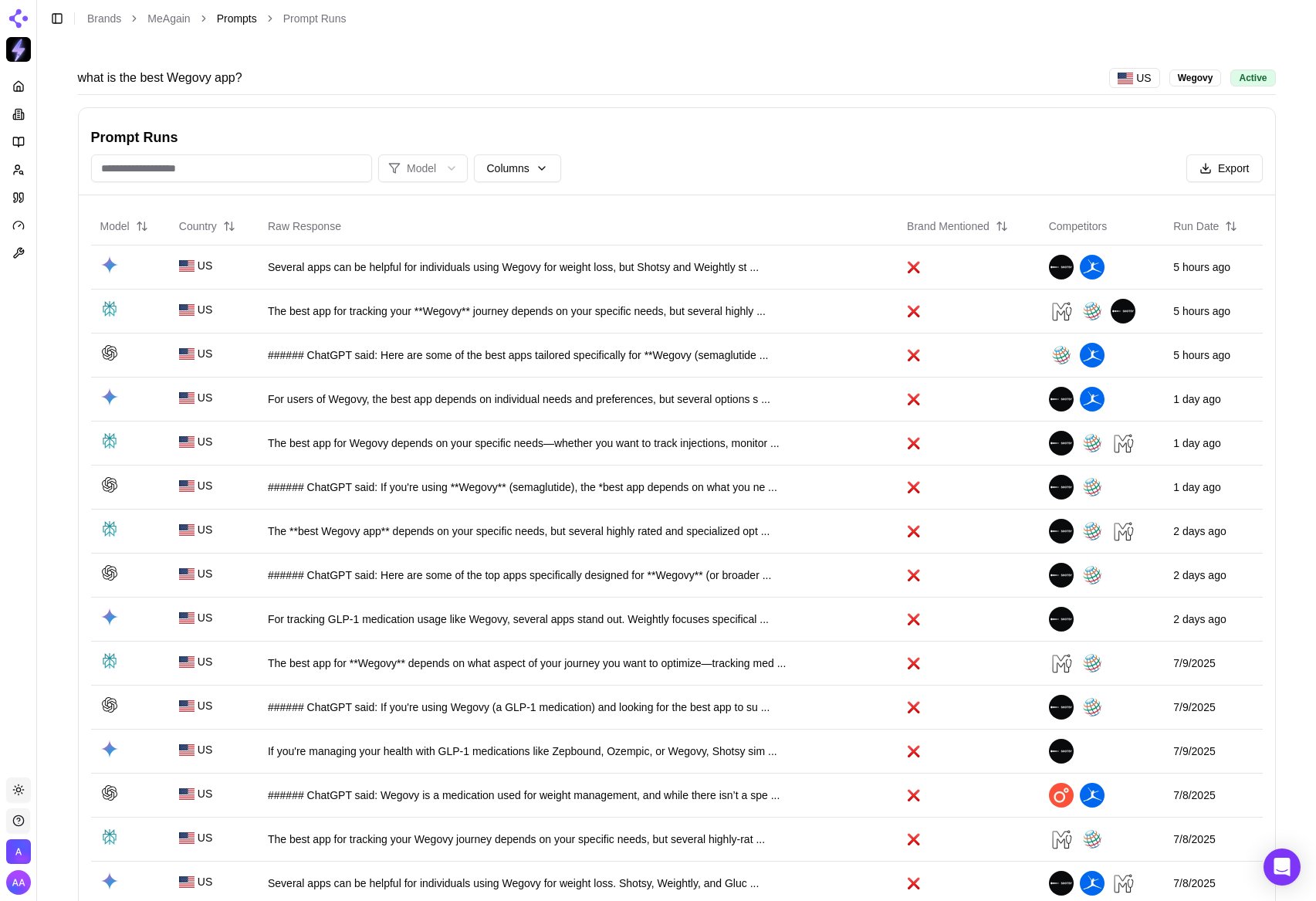 click on "Prompts" at bounding box center (237, 19) 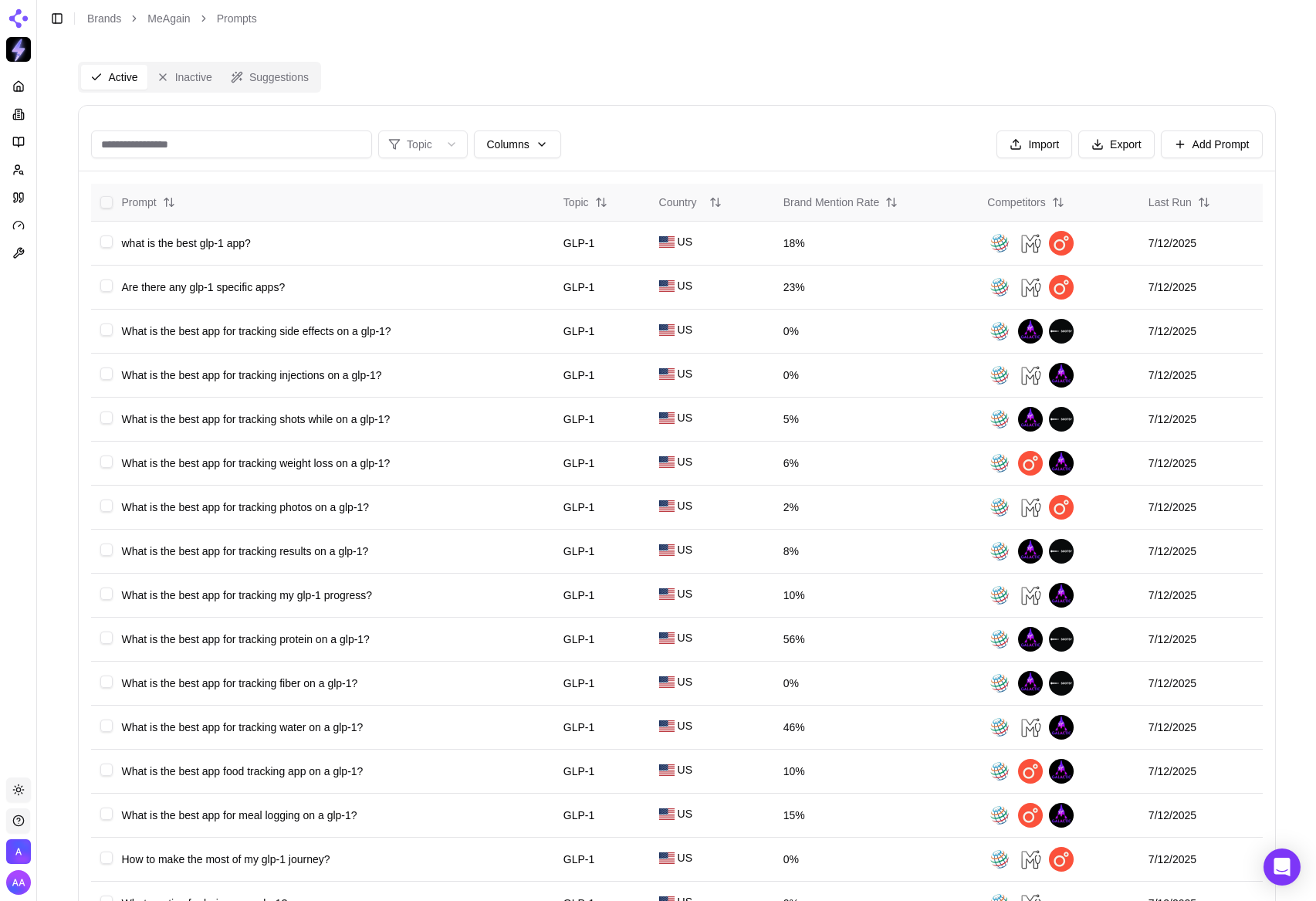 click on "Brand Mention Rate" at bounding box center [841, 202] 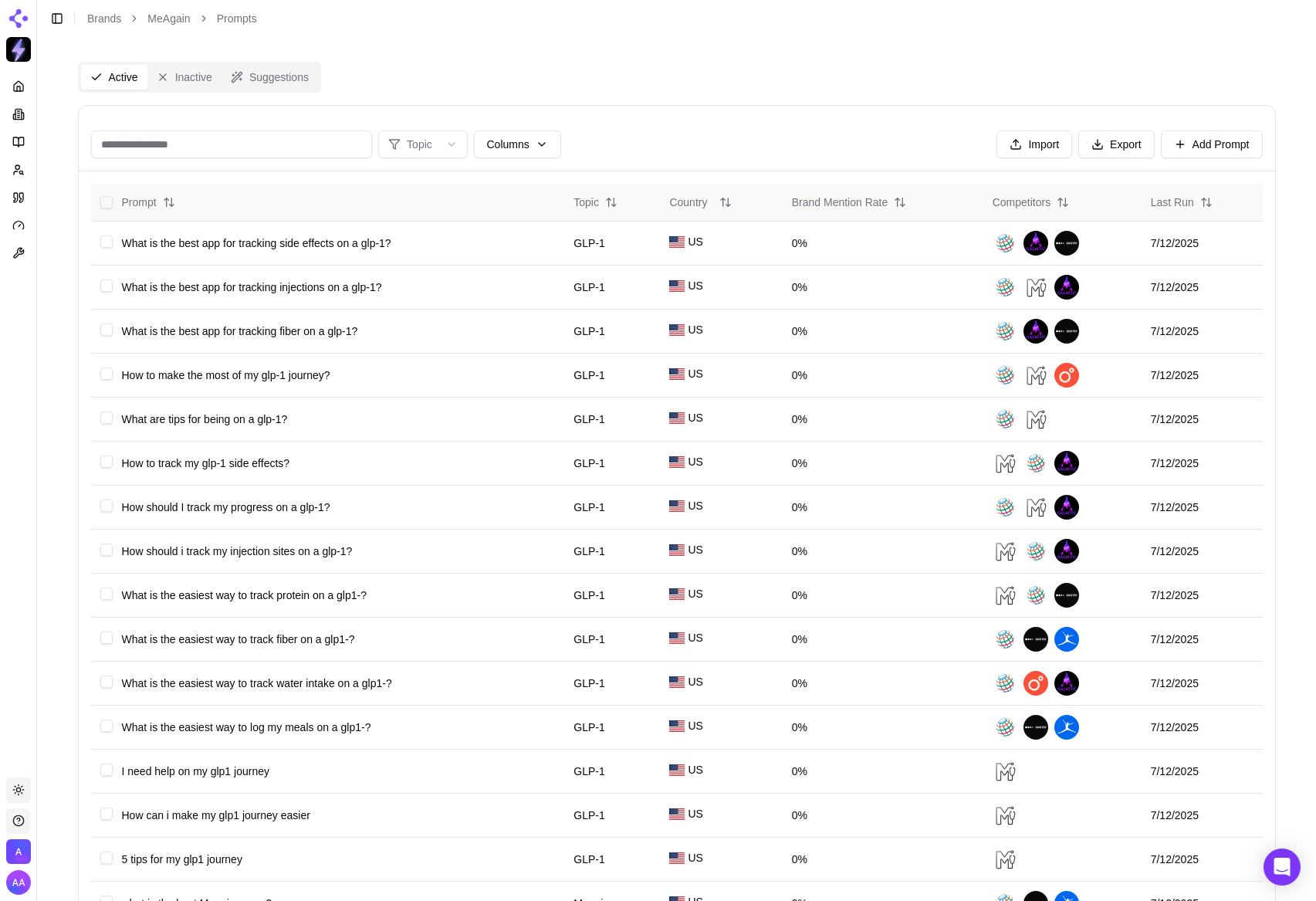 click on "Brand Mention Rate" at bounding box center [849, 202] 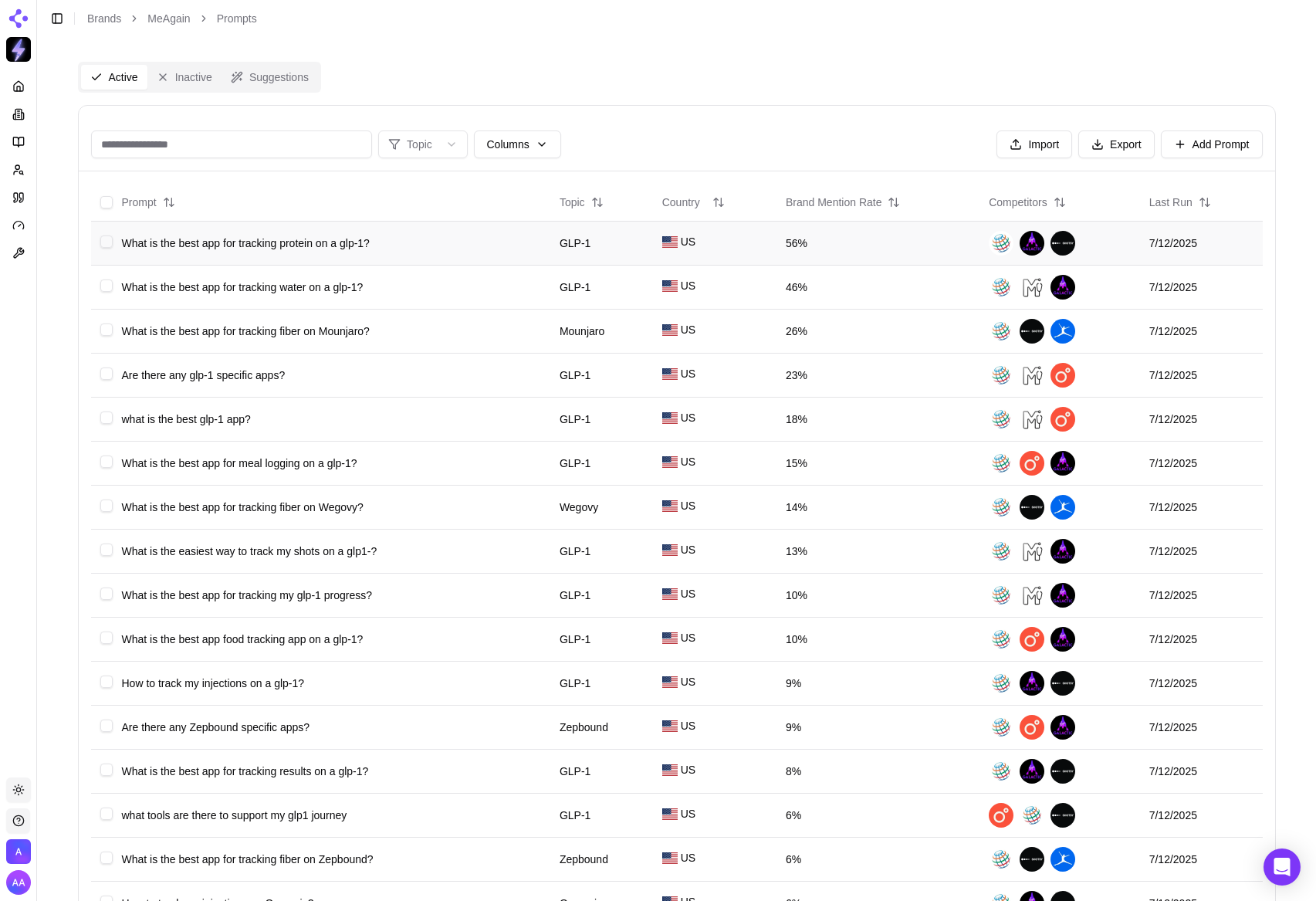 click on "What is the best app for tracking protein on a glp-1?" at bounding box center (245, 243) 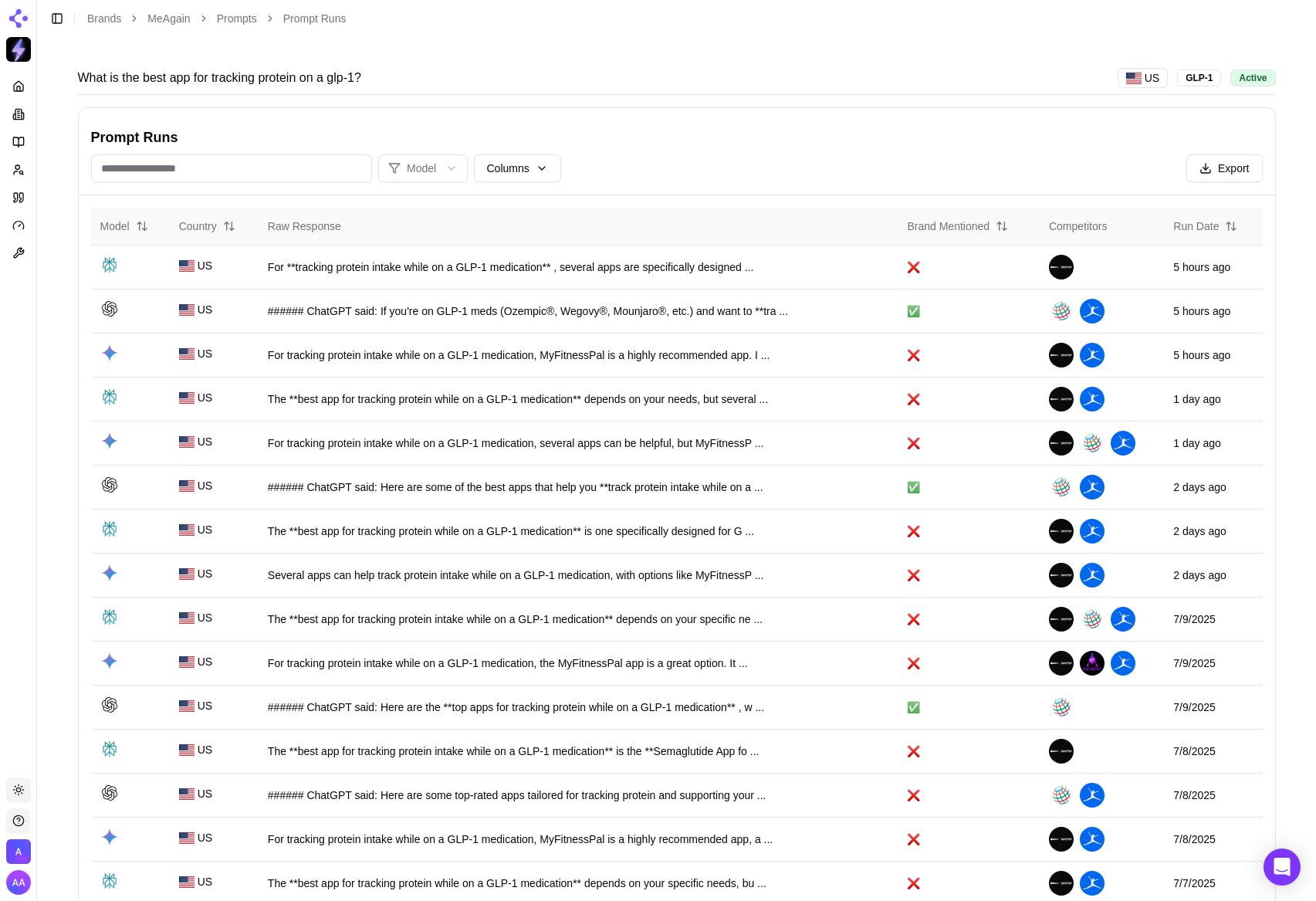 click on "Brand Mentioned" at bounding box center (957, 226) 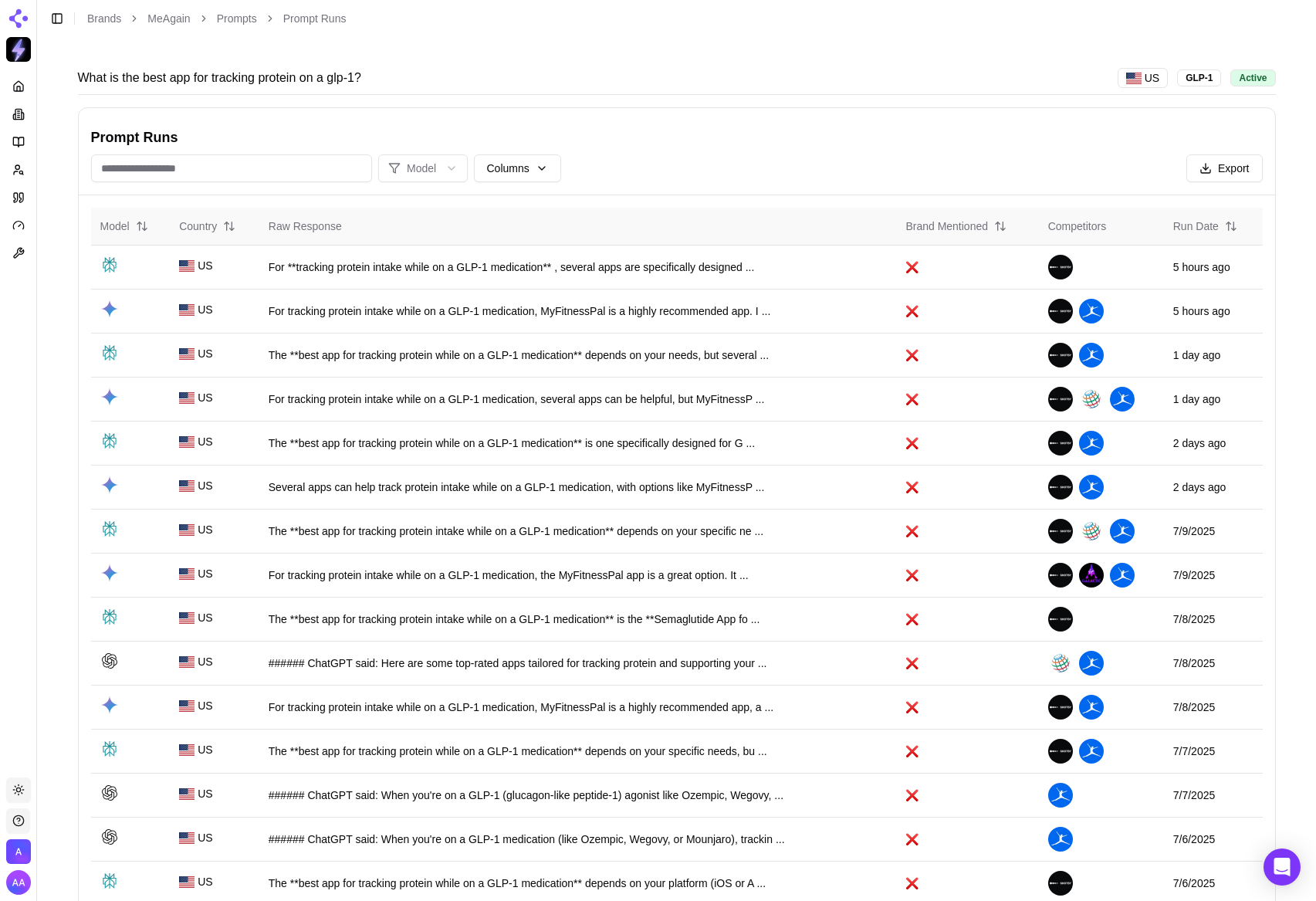 click on "Brand Mentioned" at bounding box center (956, 226) 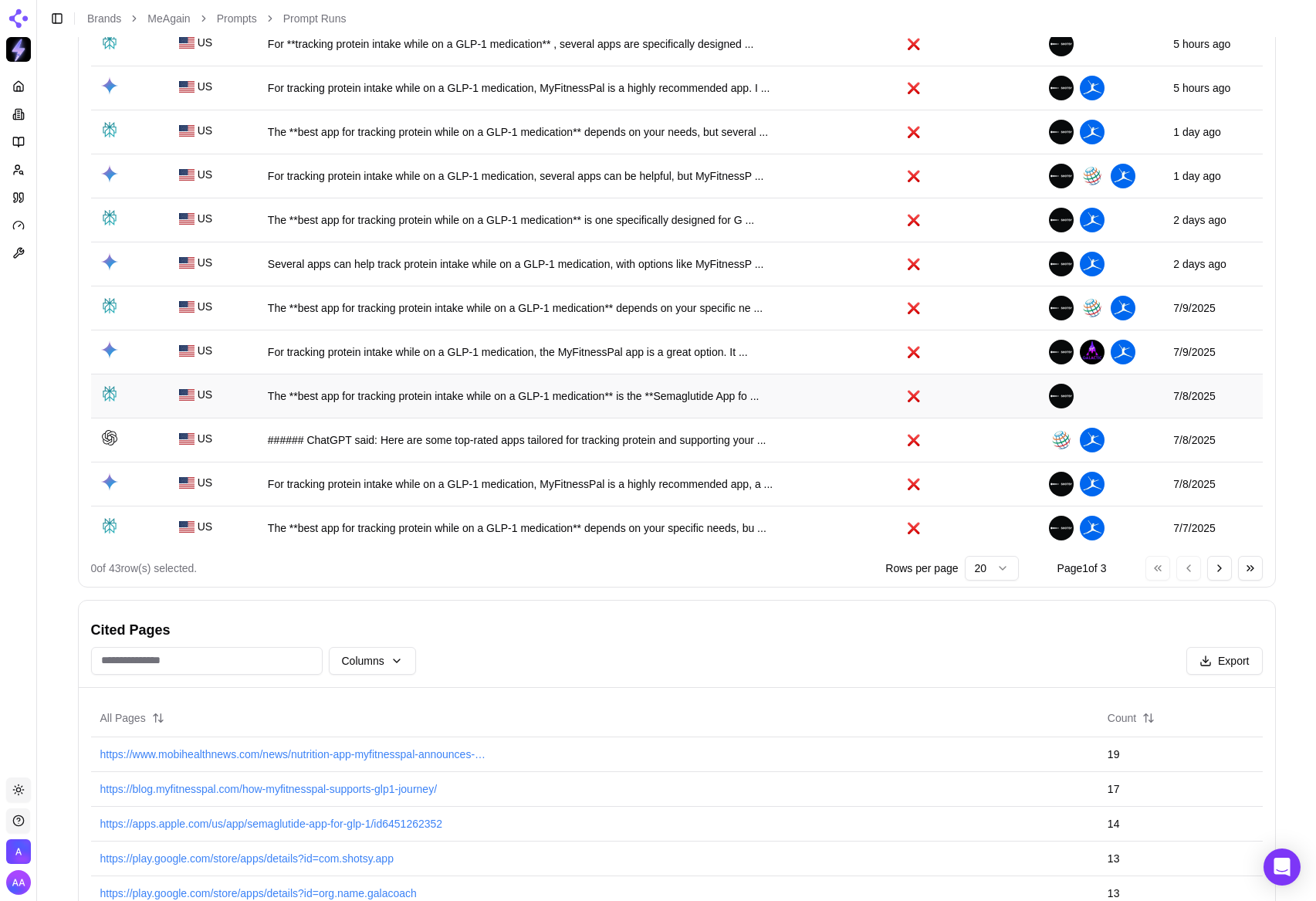 scroll, scrollTop: 574, scrollLeft: 0, axis: vertical 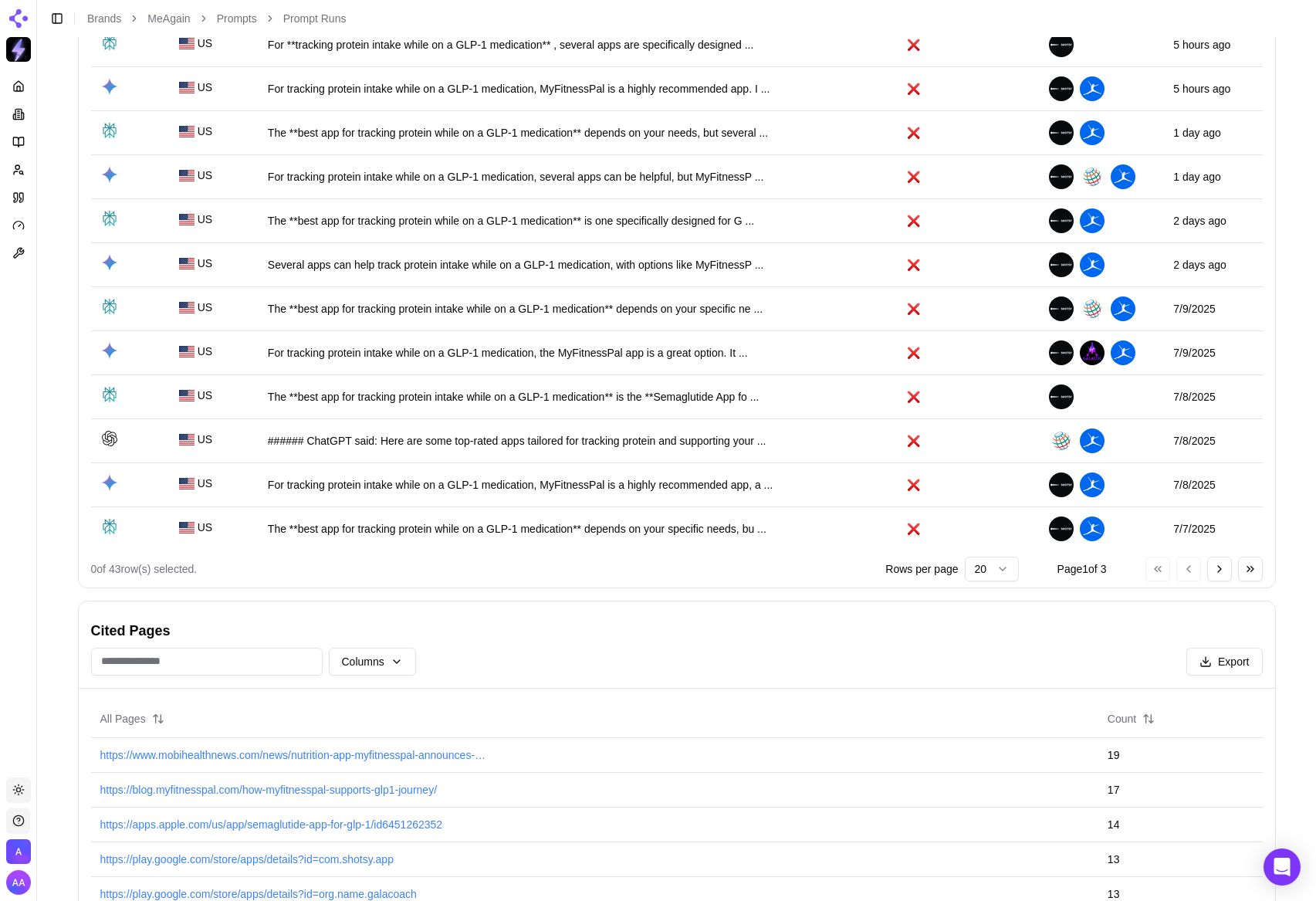 click on "Platform Toggle theme Admin   Toggle Sidebar Brands MeAgain Prompts Prompt Runs What is the best app for tracking protein on a glp-1? US GLP-1 Active Prompt Runs Model Columns Export Model Country Raw Response Brand Mentioned Competitors Run Date US ###### ChatGPT said:
If you're on GLP‑1 meds (Ozempic®, Wegovy®, Mounjaro®, etc.) and want to
**tra   ... ✅ 5 hours ago US ###### ChatGPT said:
Here are some of the best apps that help you
**track protein intake while on a   ... ✅ 2 days ago US ###### ChatGPT said:
Here are the
**top apps for tracking protein while on a GLP‑1 medication**
, w   ... ✅ 7/9/2025 US For tracking protein intake while on a GLP-1 medication, MyFitnessPal is a strong option, offering c   ... ✅ 7/7/2025 US ###### ChatGPT said:
Here are some of the top apps specifically designed for those using GLP‑1 medi   ... ✅ 7/4/2025 US Several apps can help track protein intake while on a GLP-1 medication. MyFitnessPal is a popular ch   ... ✅ 7/2/2025 US   ... ✅" at bounding box center [658, 457] 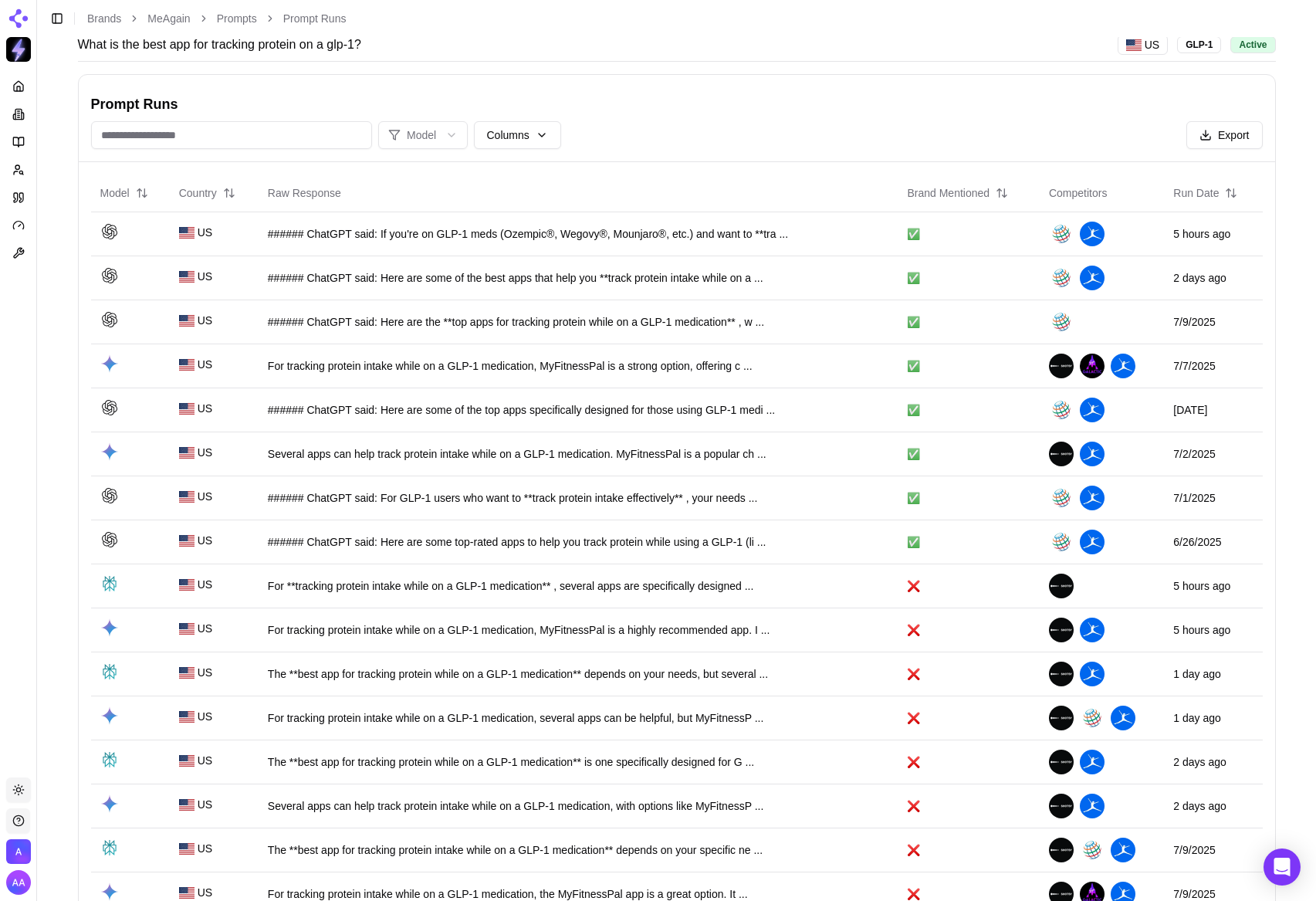 scroll, scrollTop: 0, scrollLeft: 0, axis: both 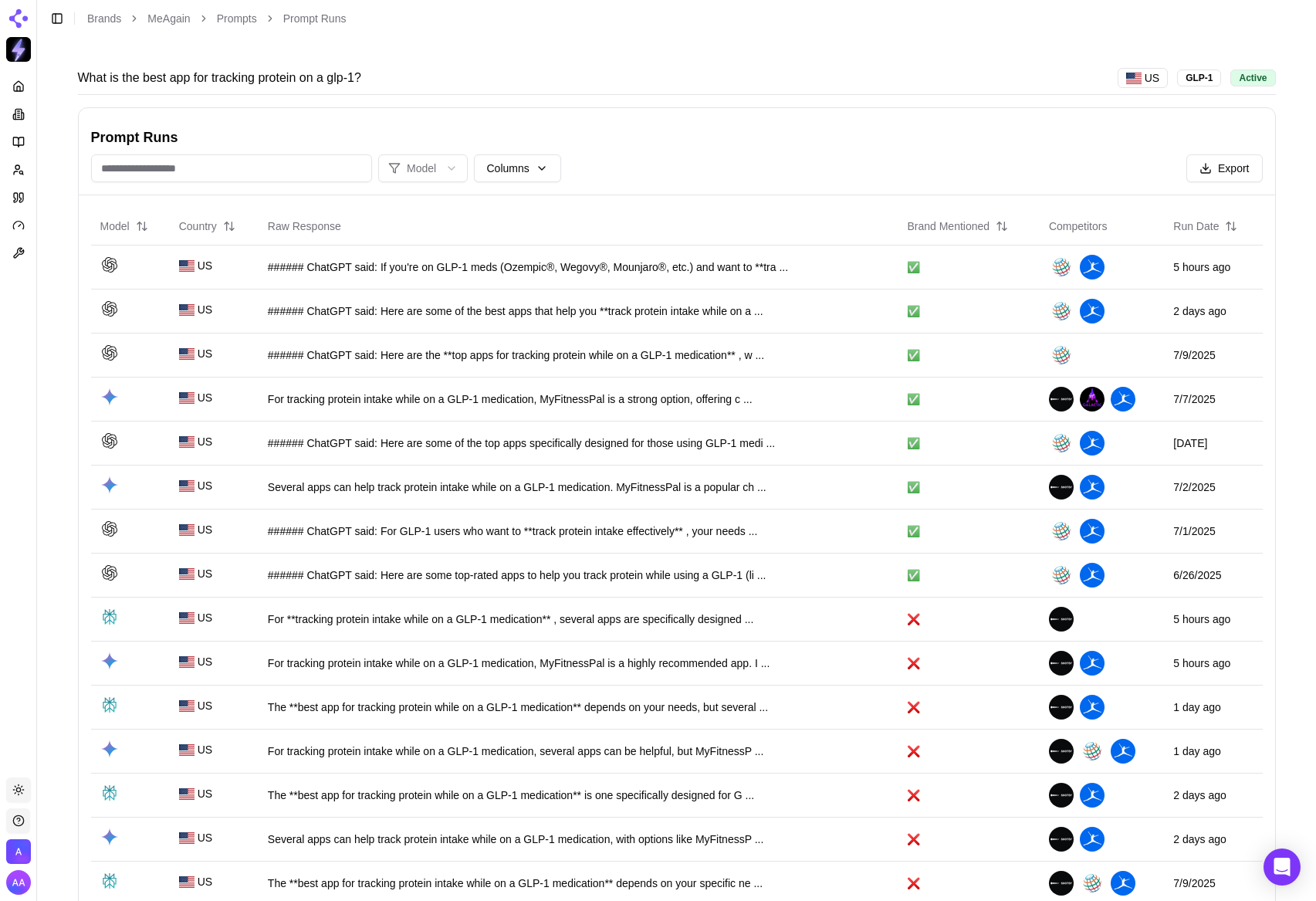 click on "What is the best app for tracking protein on a glp-1?" at bounding box center (219, 78) 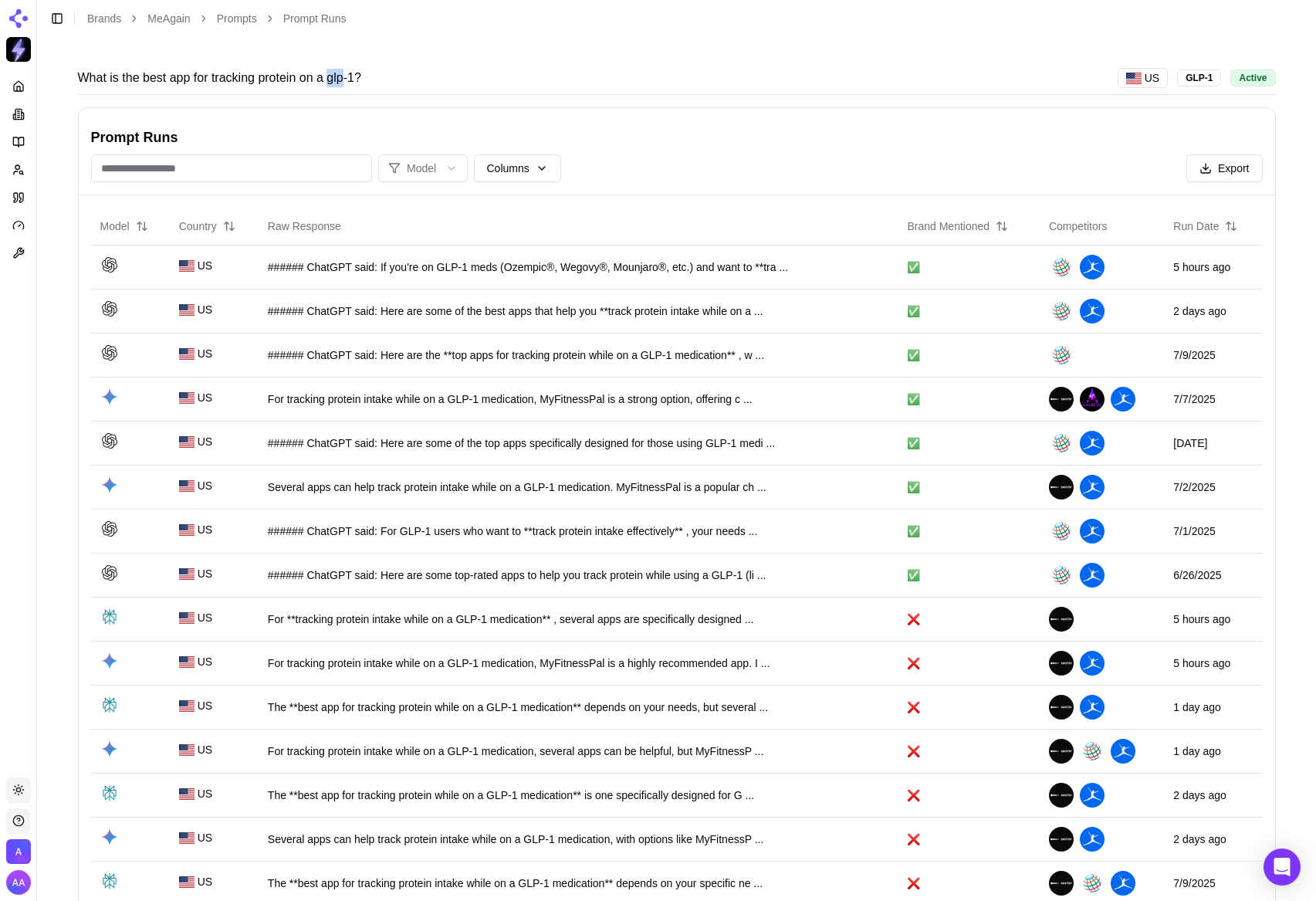 click on "What is the best app for tracking protein on a glp-1?" at bounding box center [219, 78] 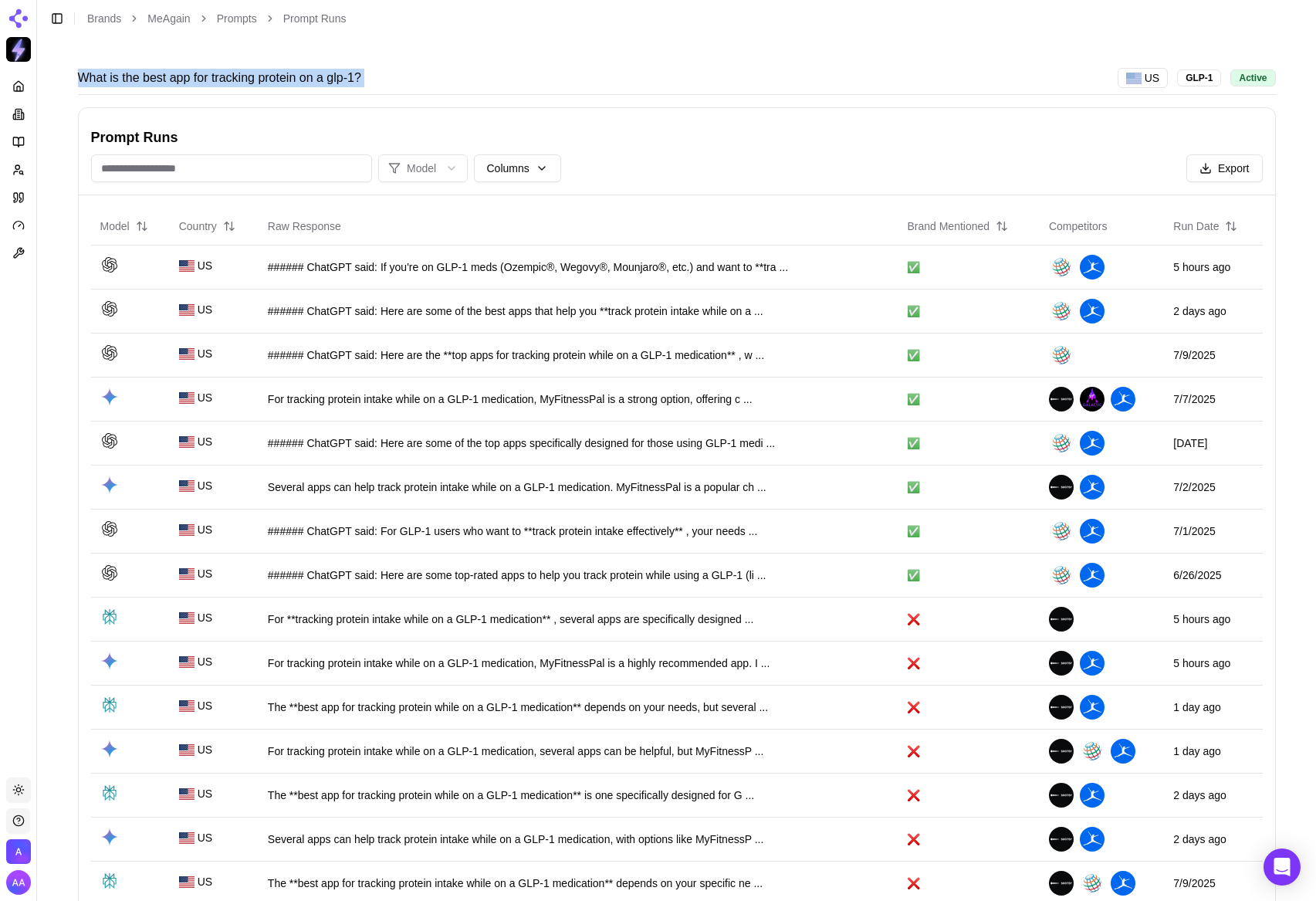 click on "What is the best app for tracking protein on a glp-1?" at bounding box center (219, 78) 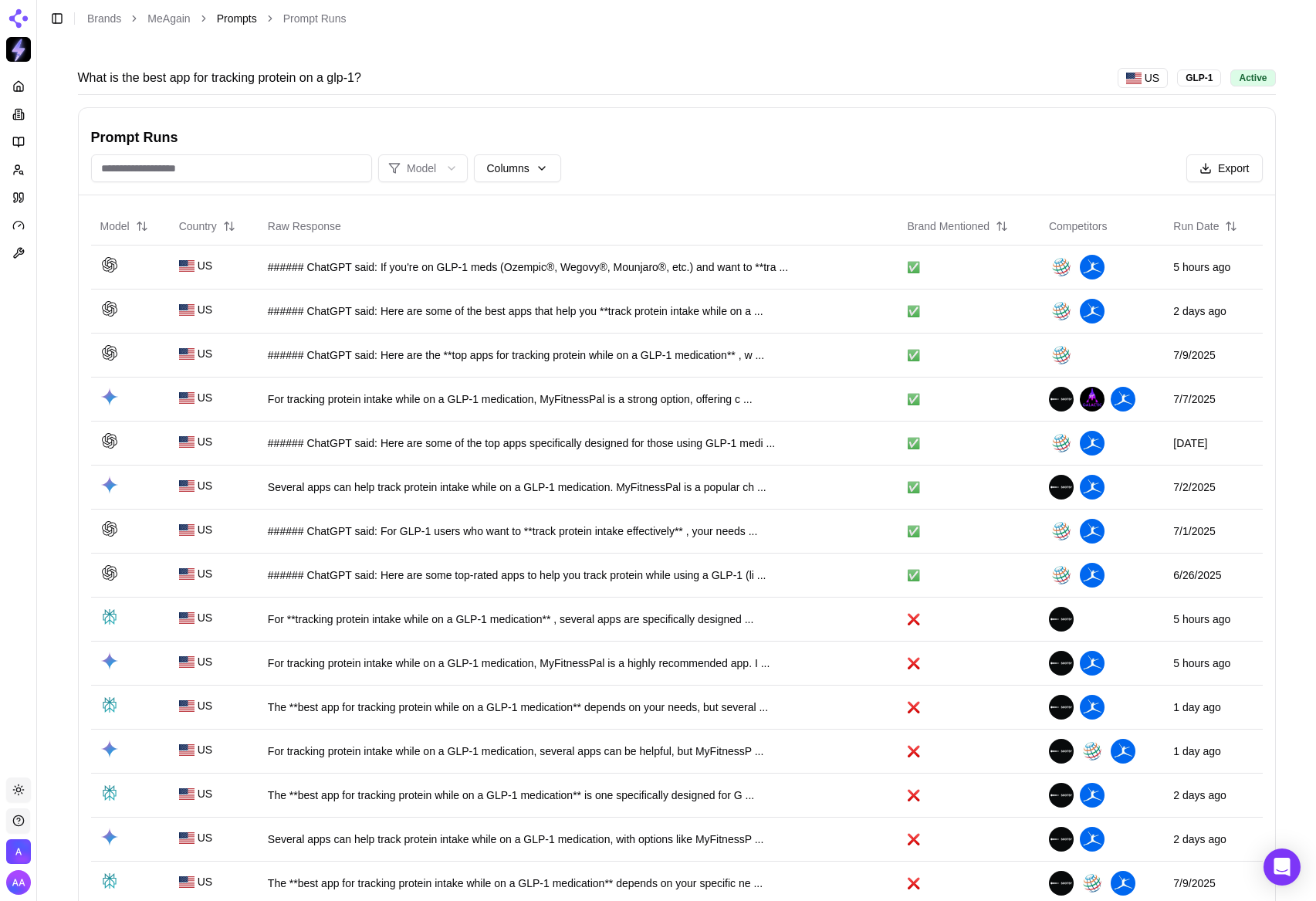 click on "Prompts" at bounding box center [237, 19] 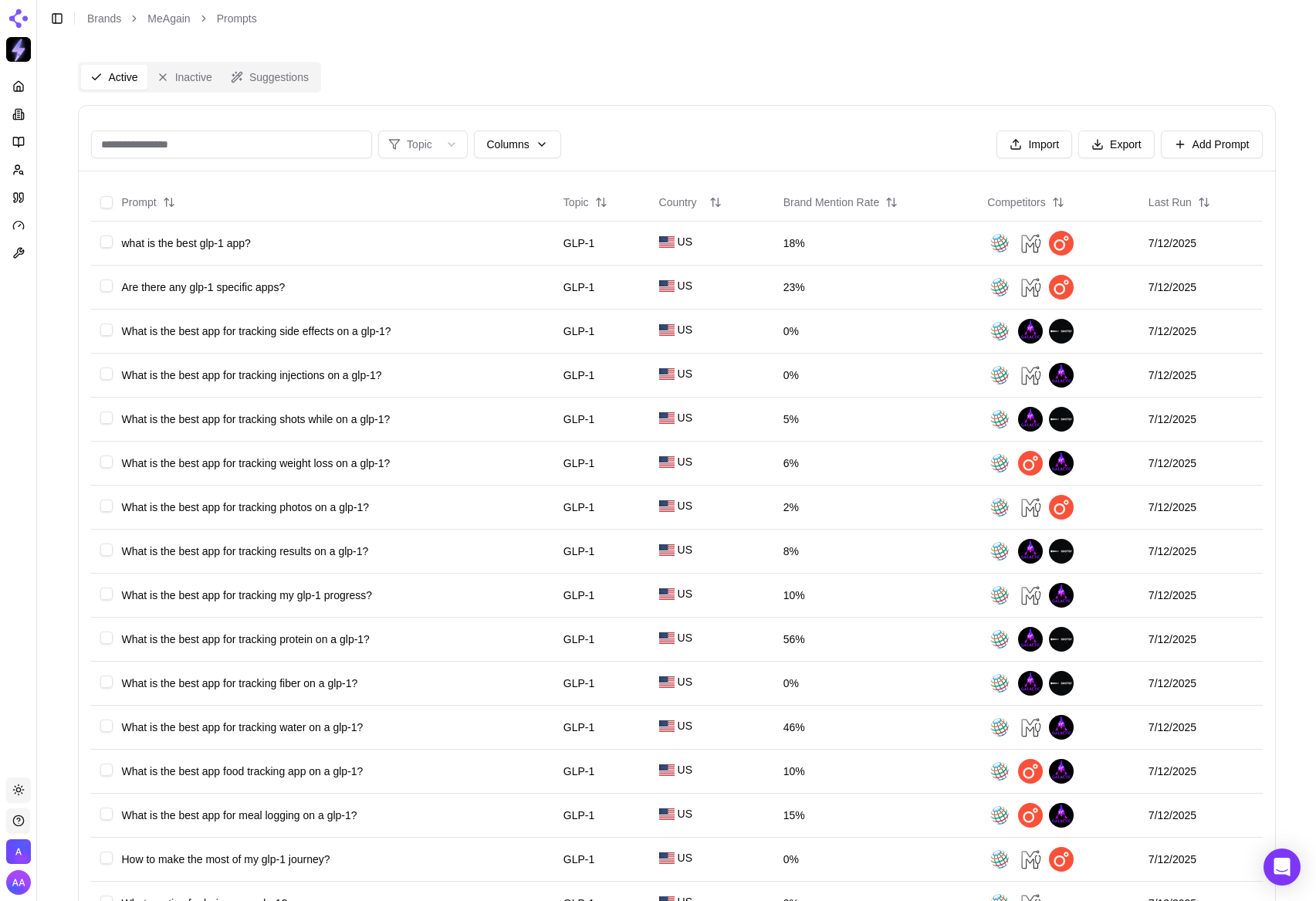 click on "Active Inactive Suggestions Topic Columns Import Export Add Prompt Prompt Topic Country Brand Mention Rate Competitors Last Run what is the best glp-1 app? GLP-1 US 18% [DATE] Are there any glp-1 specific apps? GLP-1 US 23% [DATE] What is the best app for tracking side effects on a glp-1? GLP-1 US 0% [DATE] What is the best app for tracking injections on a glp-1? GLP-1 US 0% [DATE] What is the best app for tracking shots while on a glp-1? GLP-1 US 5% [DATE] What is the best app for tracking weight loss on a glp-1? GLP-1 US 6% [DATE] What is the best app for tracking photos on a glp-1? GLP-1 US 2% [DATE] What is the best app for tracking results on a glp-1? GLP-1 US 8% [DATE] What is the best app for tracking my glp-1 progress? GLP-1 US 10% [DATE] What is the best app for tracking protein on a glp-1? GLP-1 US 56% [DATE] What is the best app for tracking fiber on a glp-1? GLP-1 US 0% [DATE] What is the best app for tracking water on a glp-1? GLP-1 US 46% [DATE] GLP-1 US 10% 0" at bounding box center (677, 609) 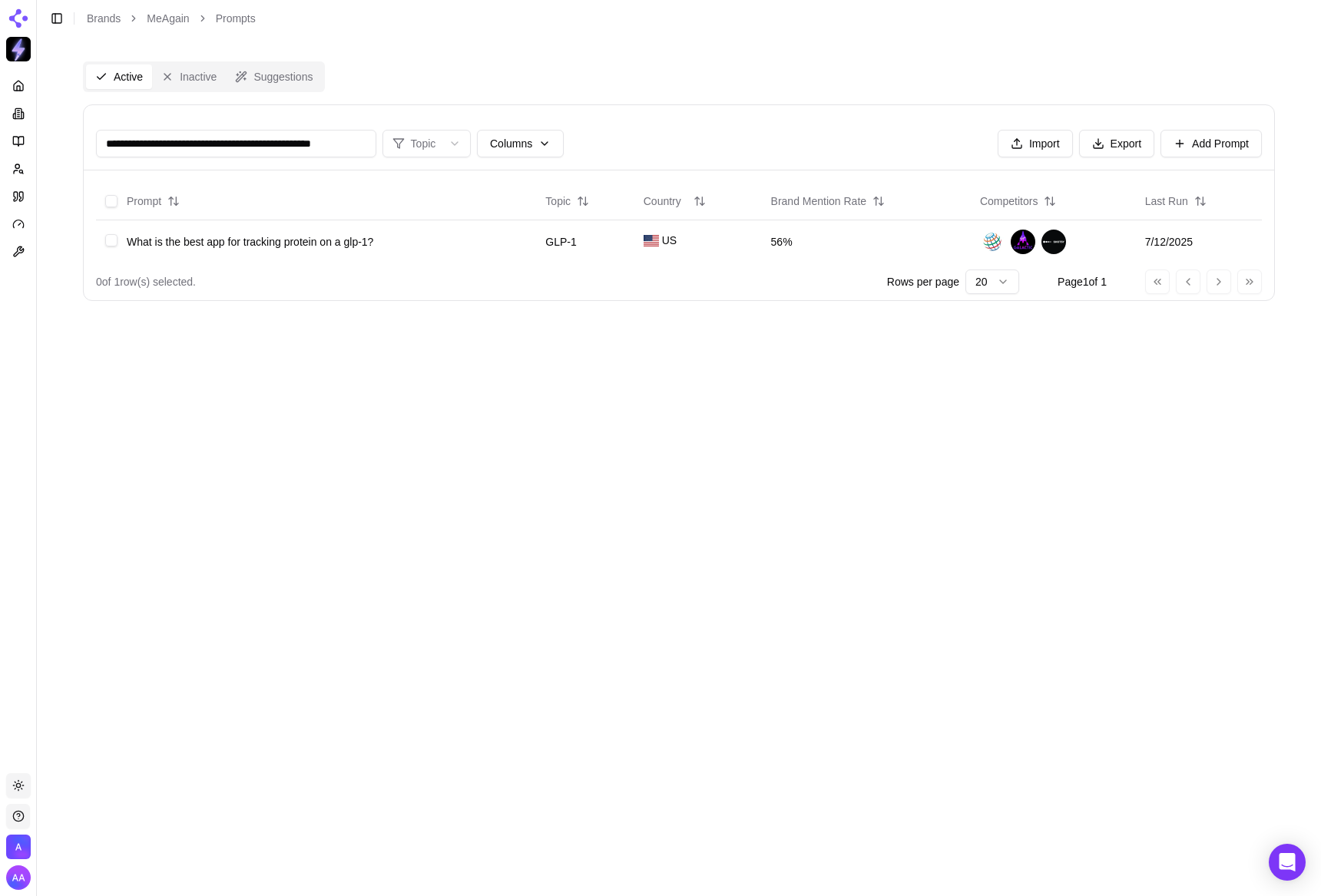 type on "**********" 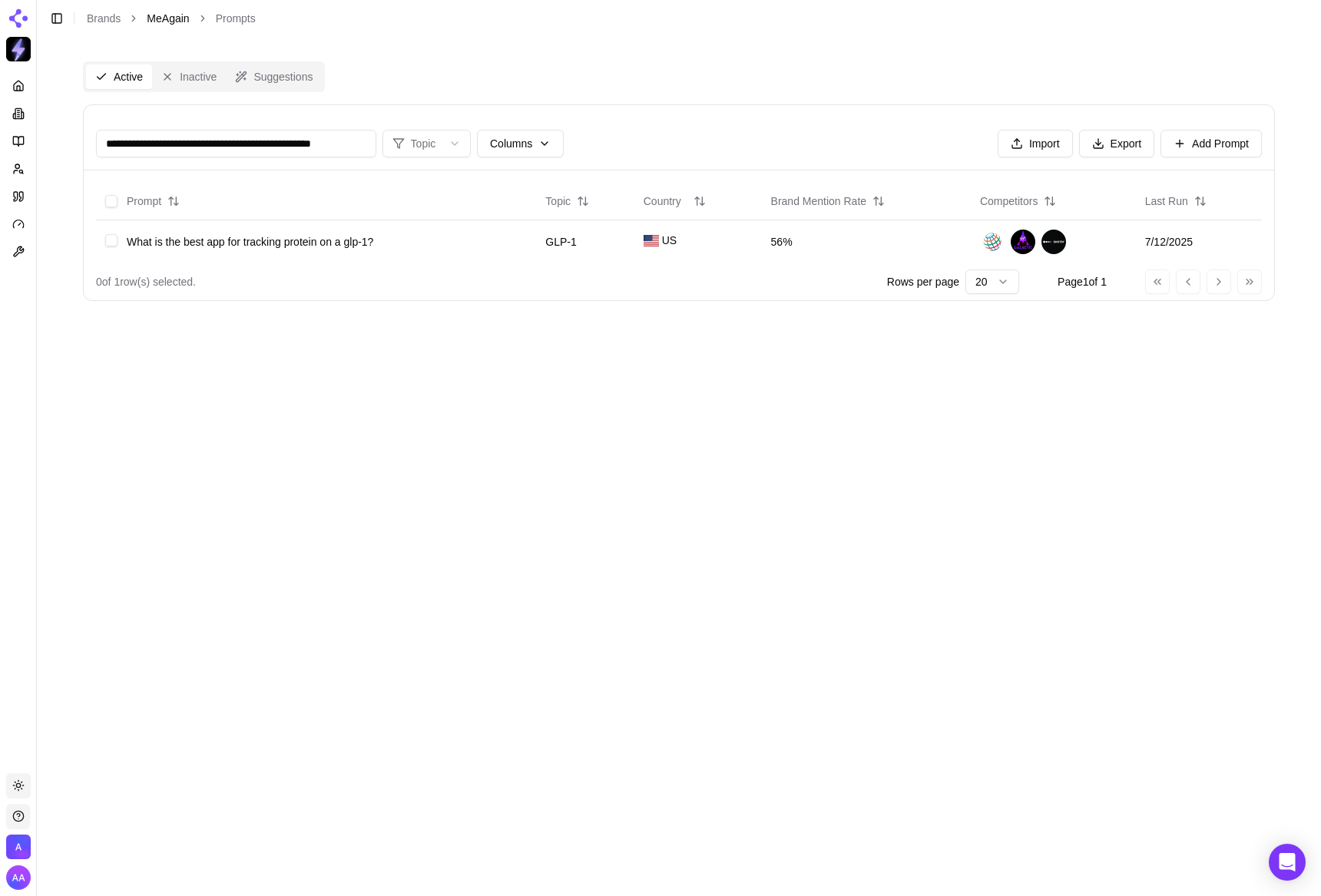 click on "MeAgain" at bounding box center [167, 18] 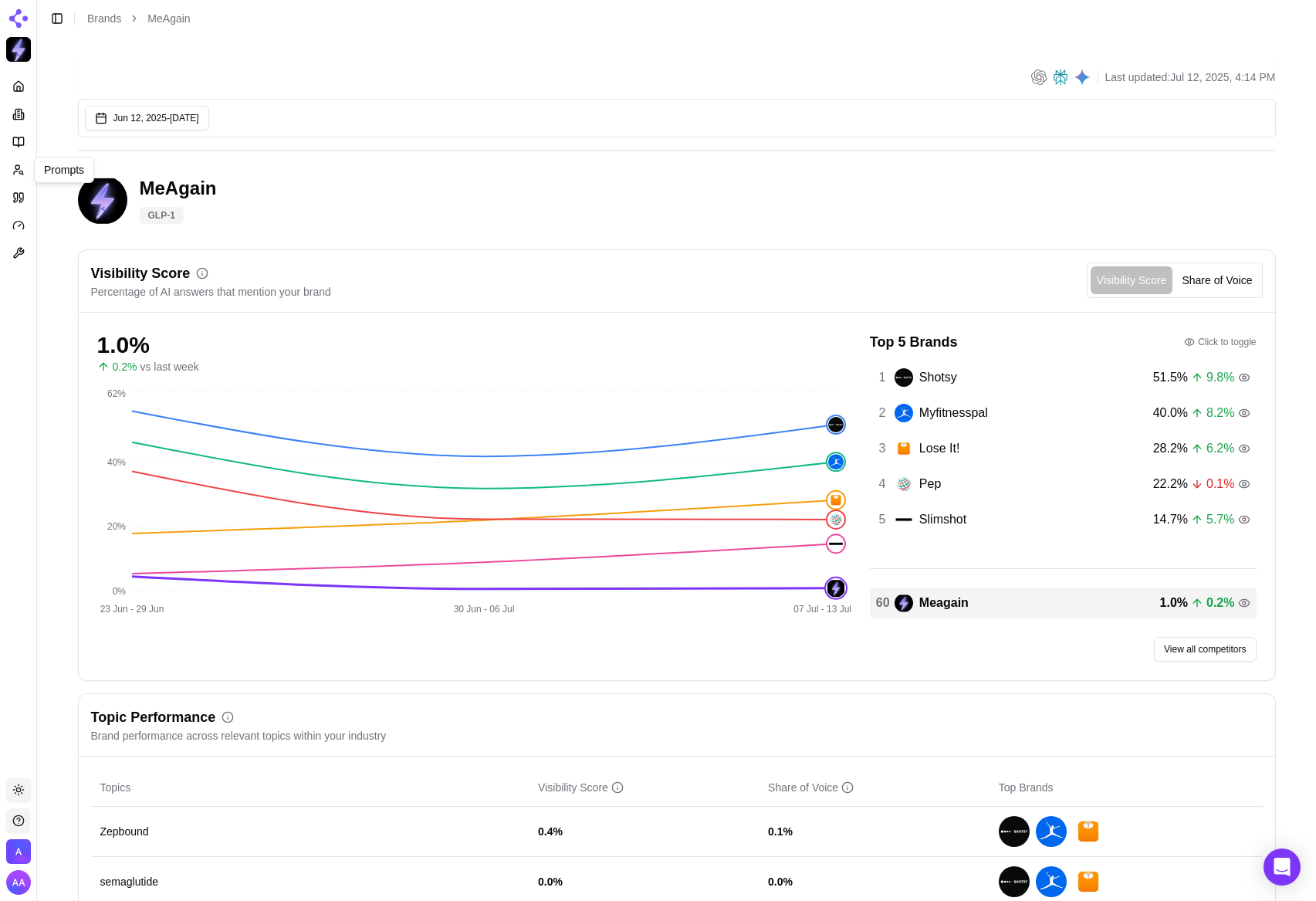 click at bounding box center (19, 170) 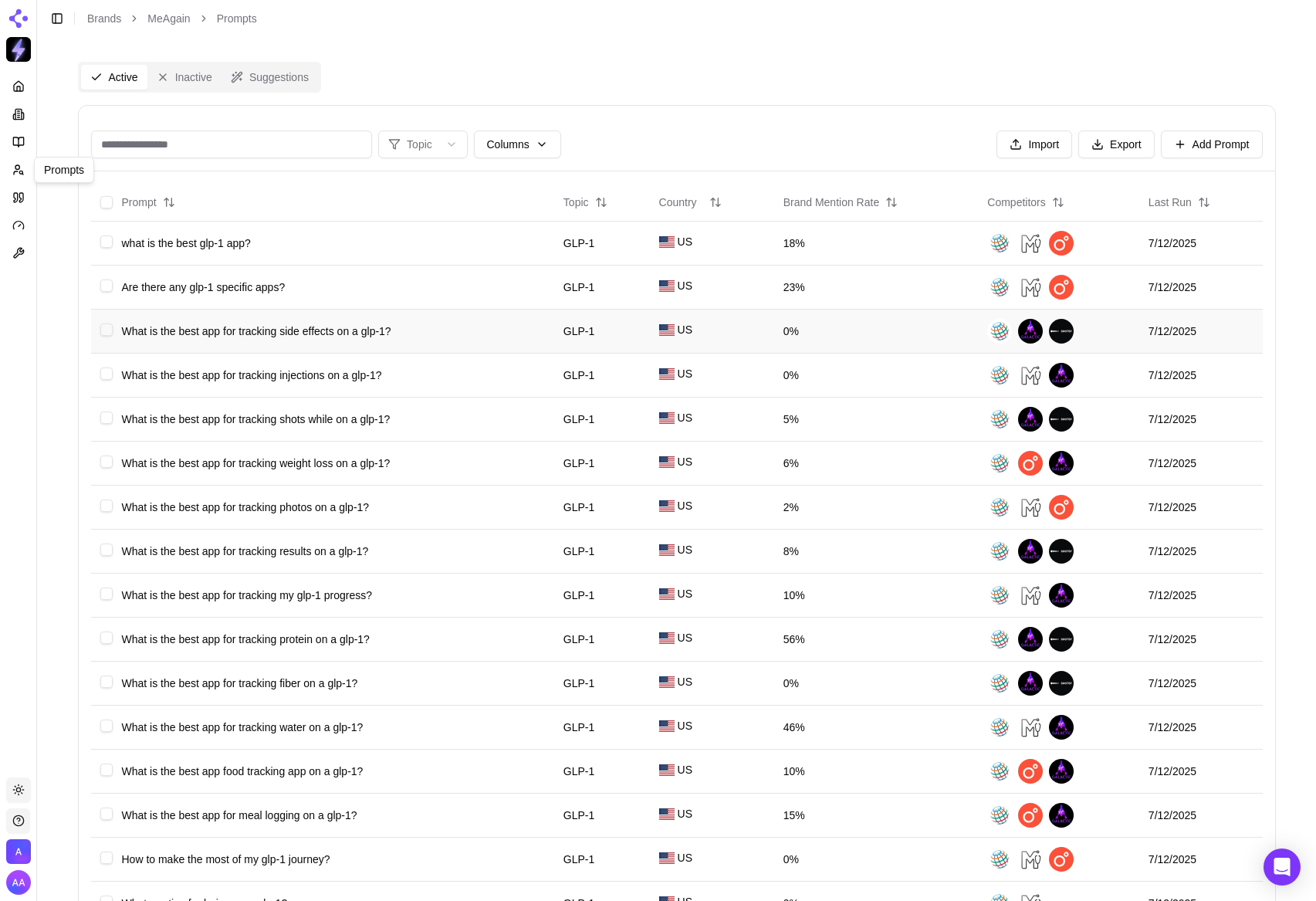 click on "What is the best app for tracking side effects on a glp-1?" at bounding box center (256, 331) 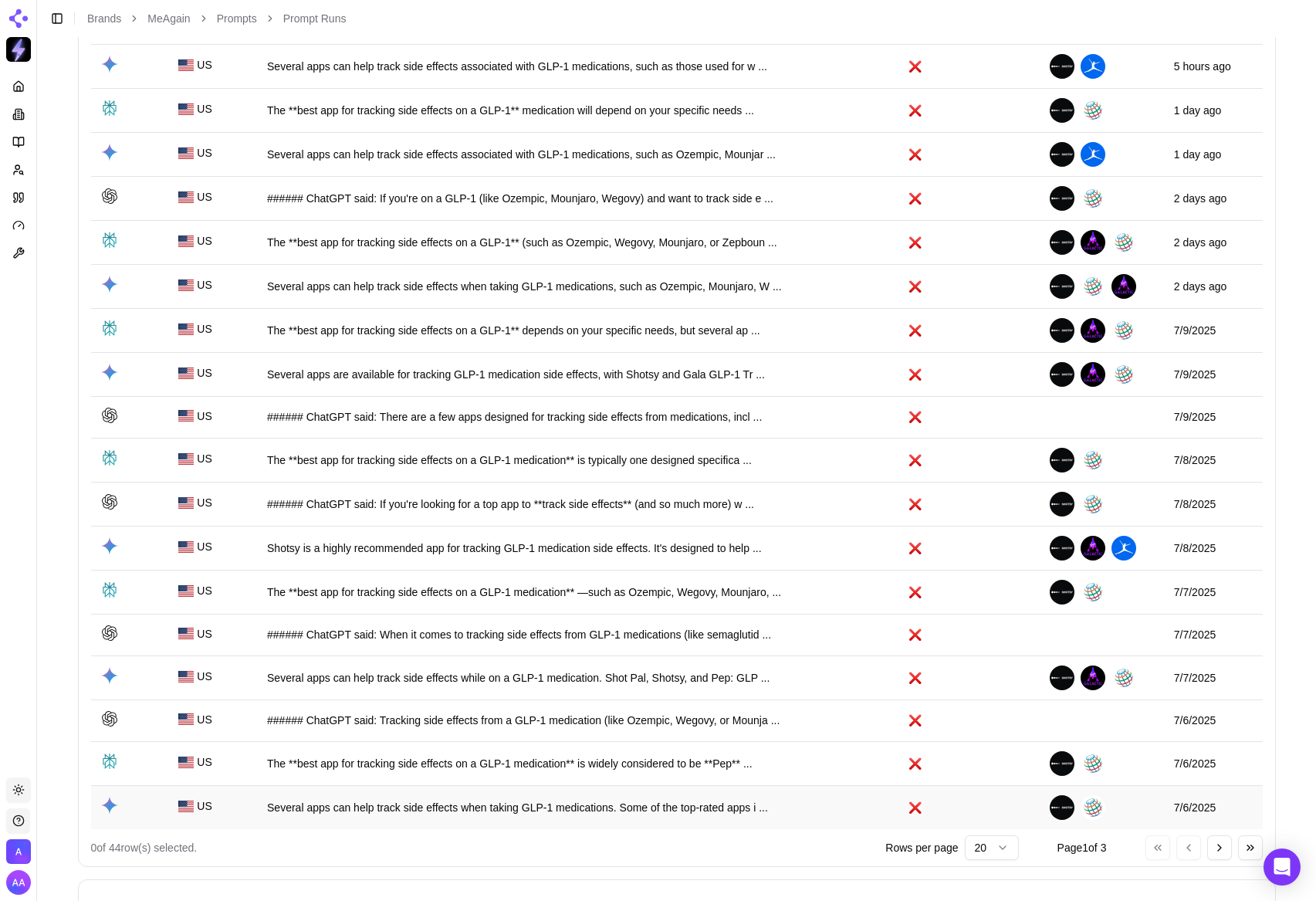 scroll, scrollTop: 506, scrollLeft: 0, axis: vertical 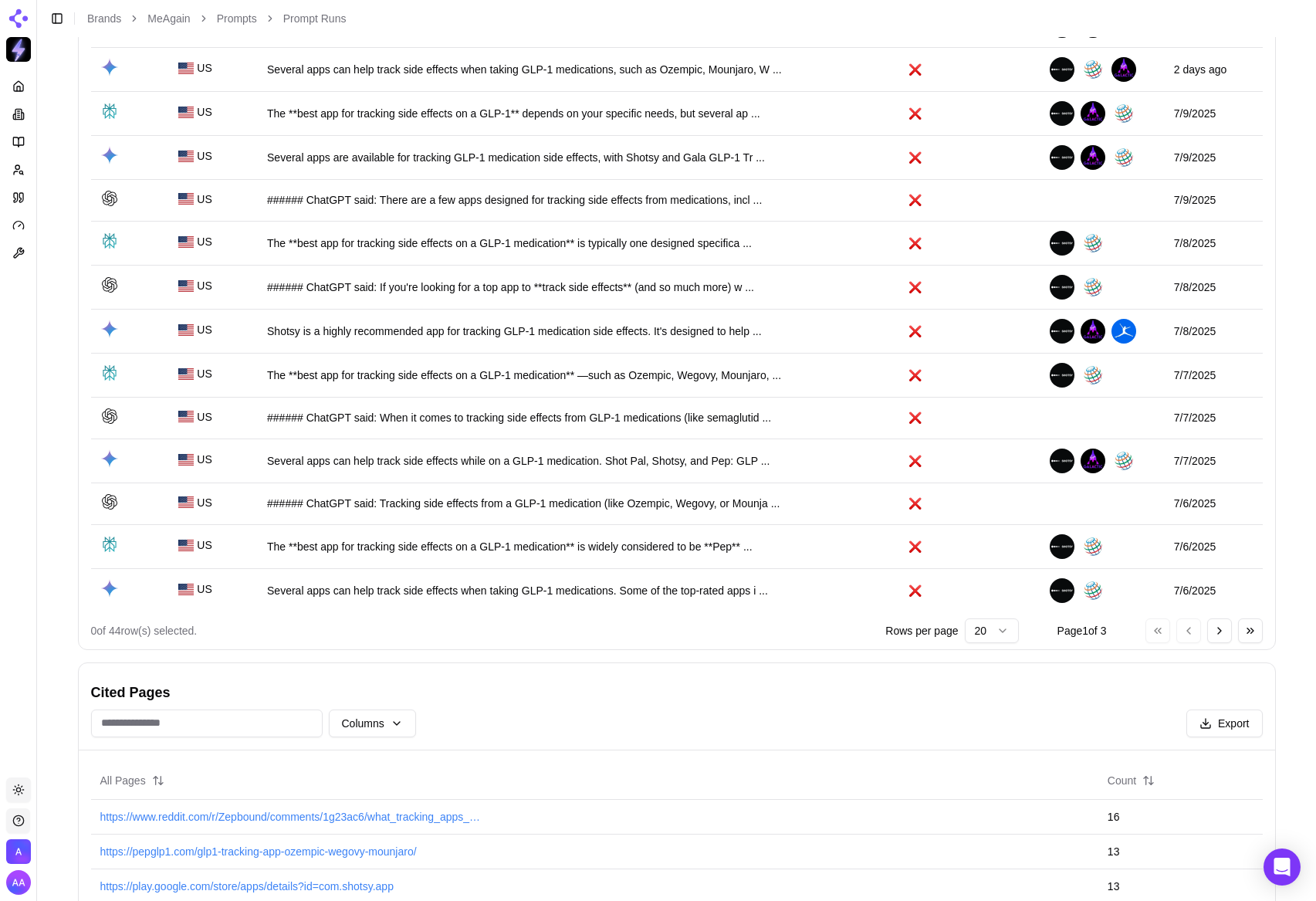 click on "Platform Toggle theme Admin   Toggle Sidebar Brands MeAgain Prompts Prompt Runs What is the best app for tracking side effects on a glp-1? US GLP-1 Active Prompt Runs Model Columns Export Model Country Raw Response Brand Mentioned Competitors Run Date US The
**best app for tracking side effects on a GLP-1 medication**
depends on your specific needs, but   ... ❌ 5 hours ago US ###### ChatGPT said:
If you're using a GLP‑1 medication like Ozempic®, Mounjaro®, Wegovy®, or Zepbo   ... ❌ 5 hours ago US Several apps can help track side effects associated with GLP-1 medications, such as those used for w   ... ❌ 5 hours ago US The
**best app for tracking side effects on a GLP-1**
medication will depend on your specific needs    ... ❌ 1 day ago US Several apps can help track side effects associated with GLP-1 medications, such as Ozempic, Mounjar   ... ❌ 1 day ago US ###### ChatGPT said:
If you're on a GLP‑1 (like Ozempic, Mounjaro, Wegovy) and want to track side e   ... ❌ 2 days ago US" at bounding box center (658, 522) 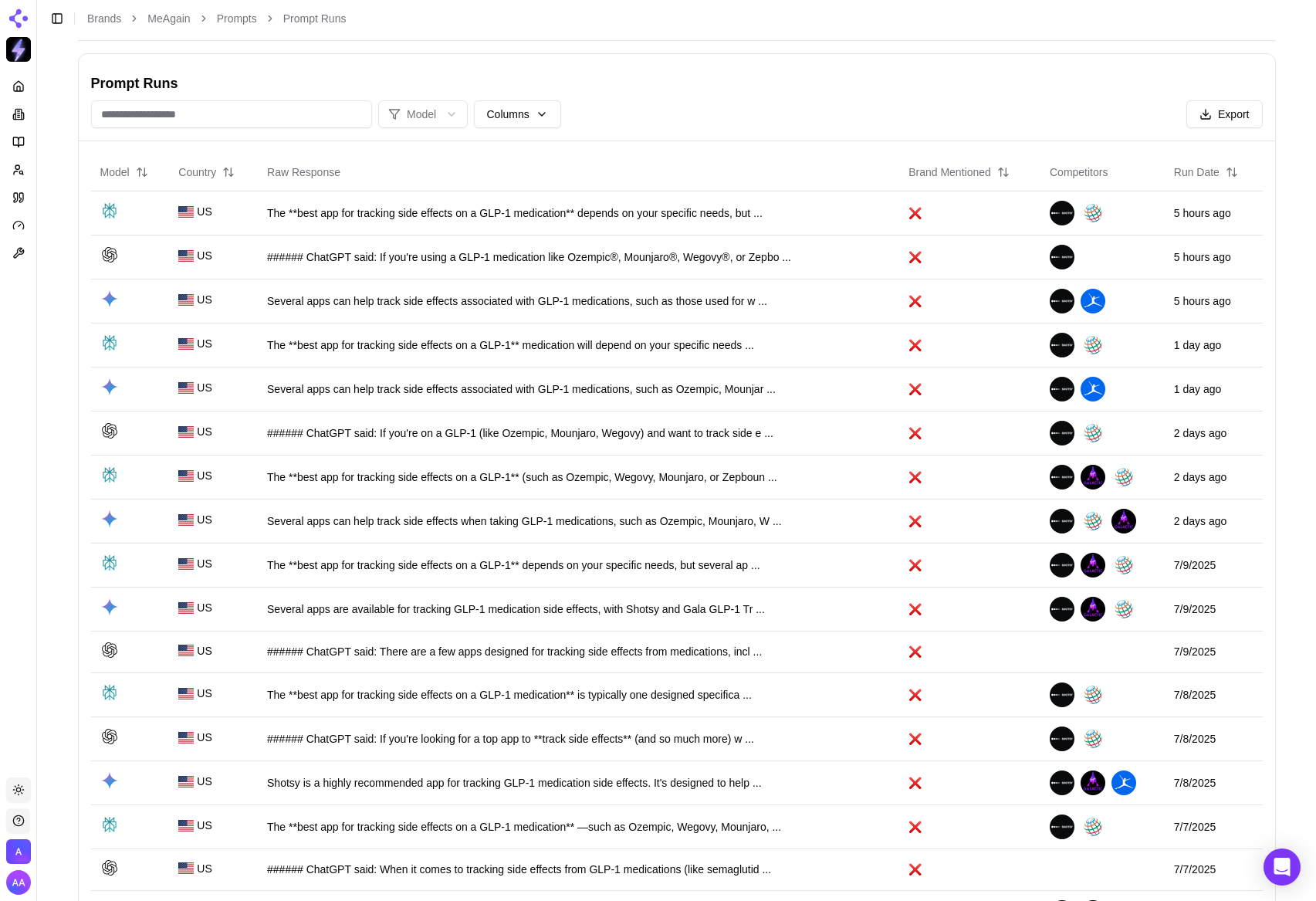 scroll, scrollTop: 0, scrollLeft: 0, axis: both 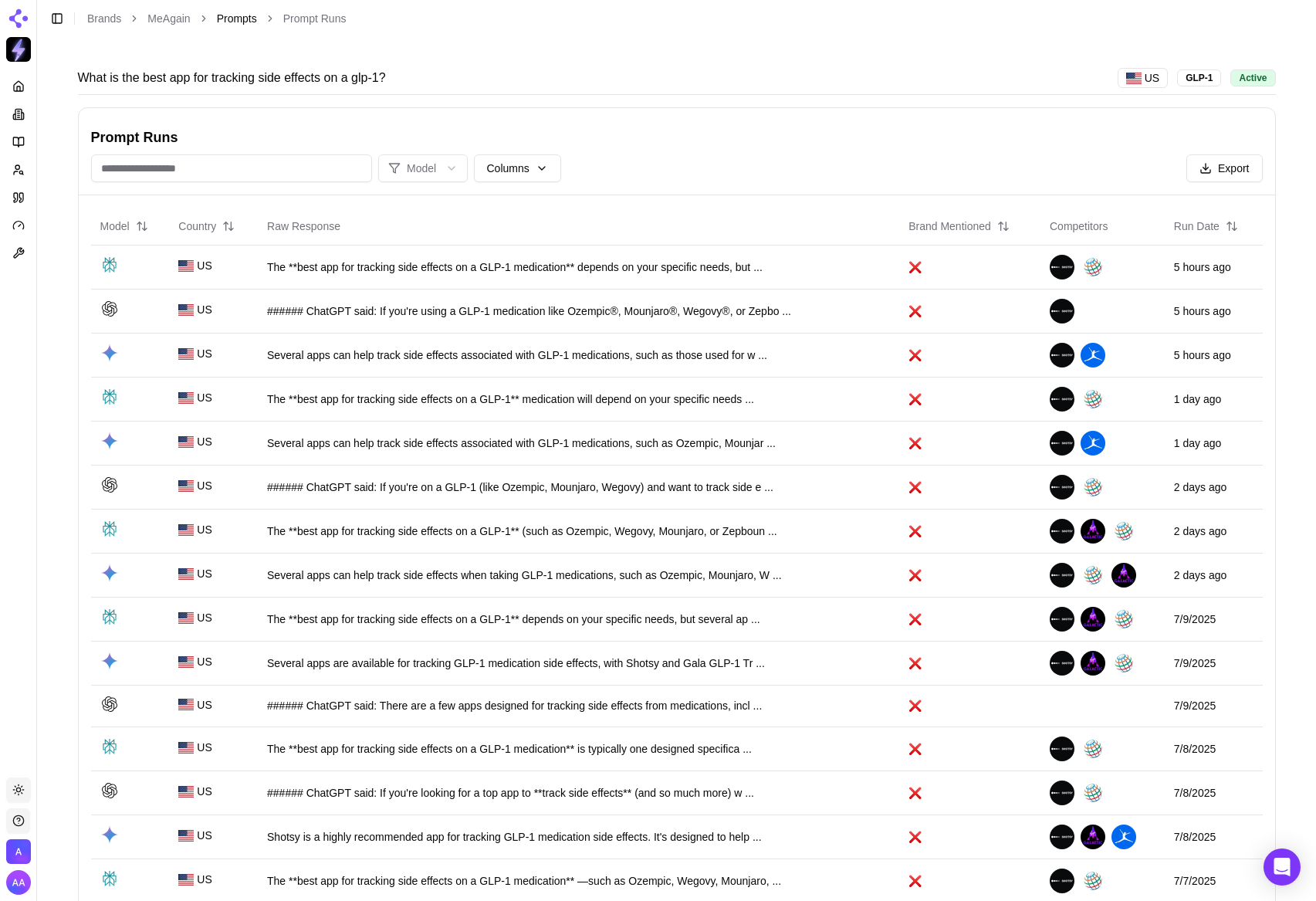 click on "Prompts" at bounding box center [237, 19] 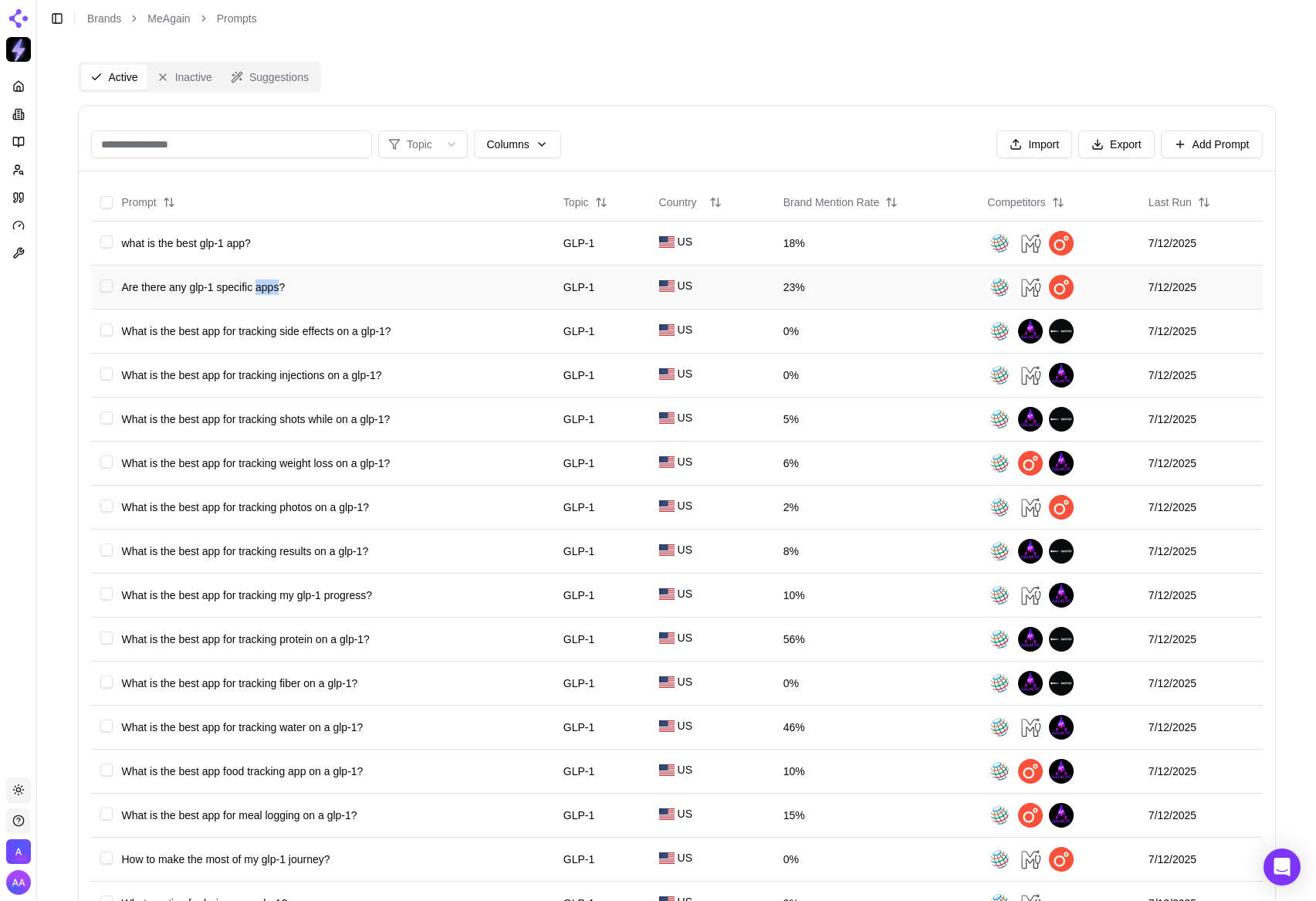 click on "Are there any glp-1 specific apps?" at bounding box center [333, 287] 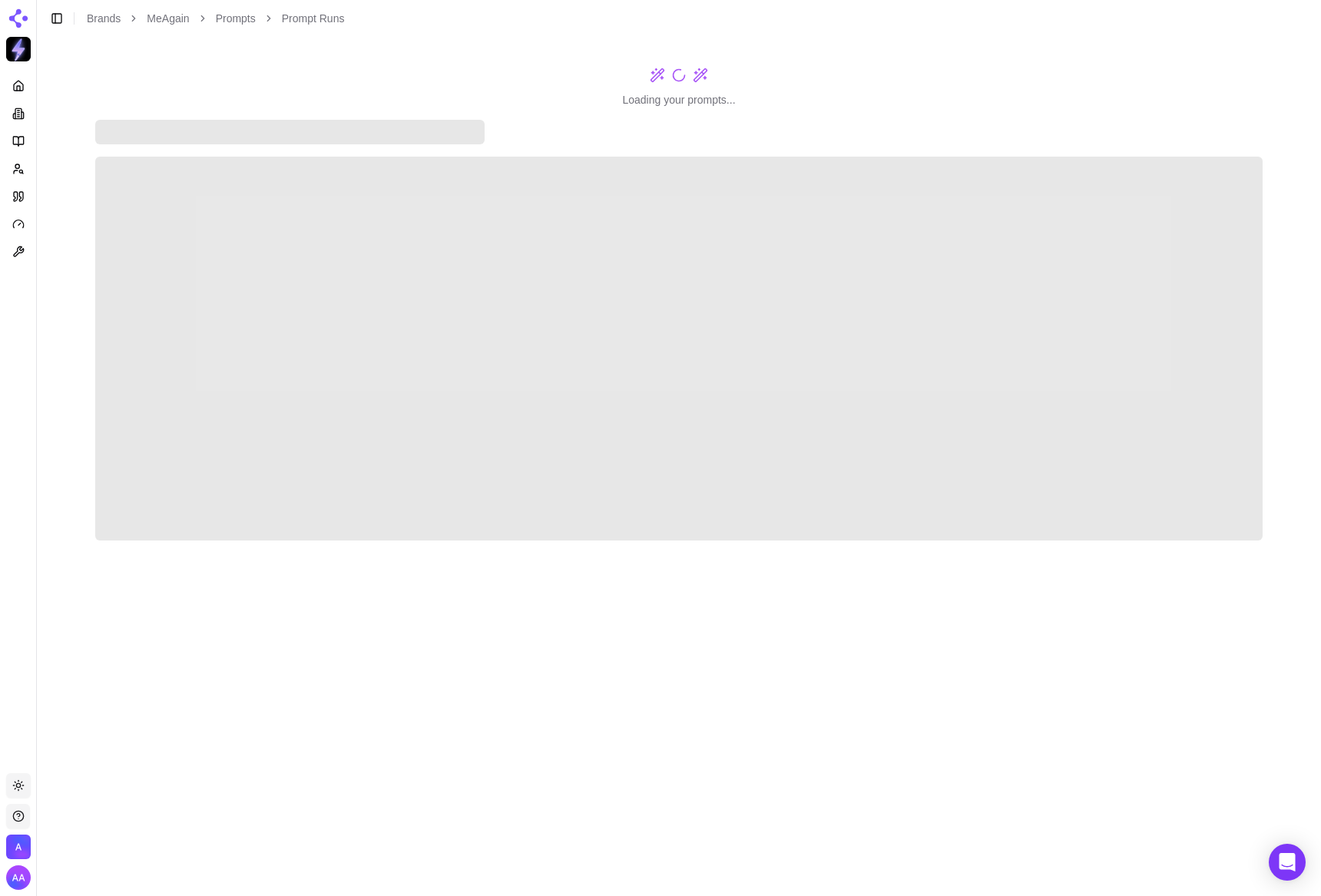 click at bounding box center (679, 349) 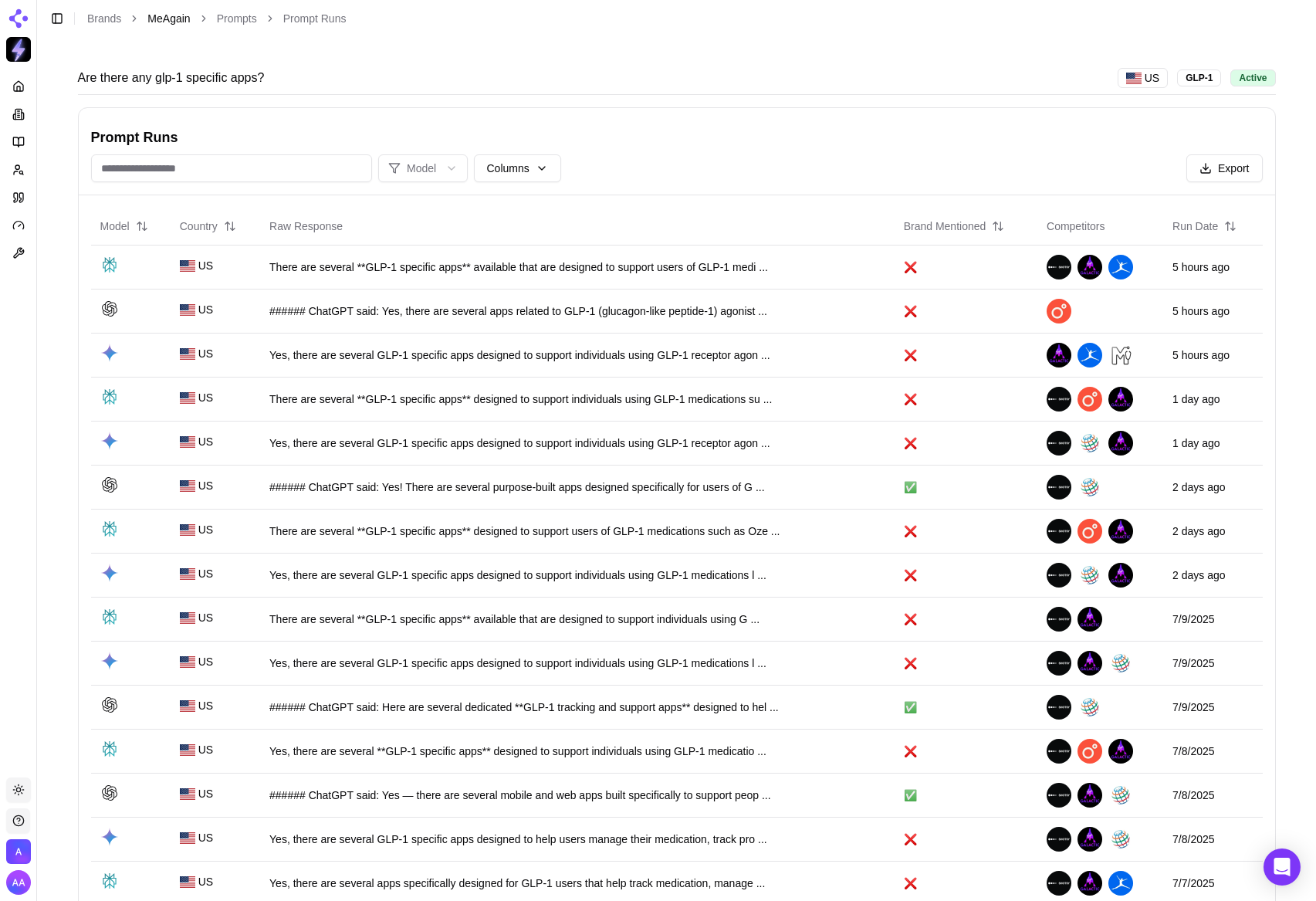 click on "MeAgain" at bounding box center (168, 19) 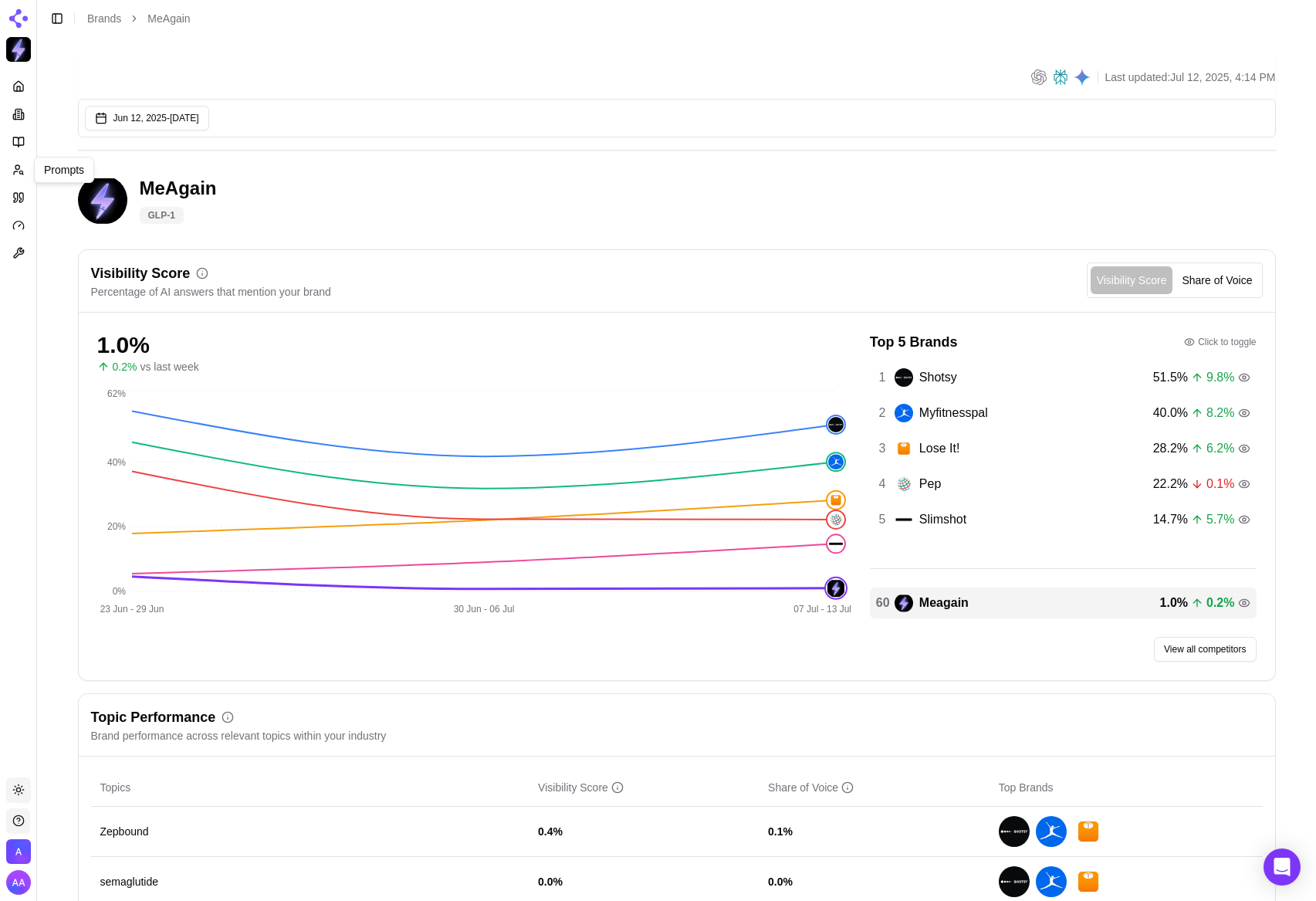 click 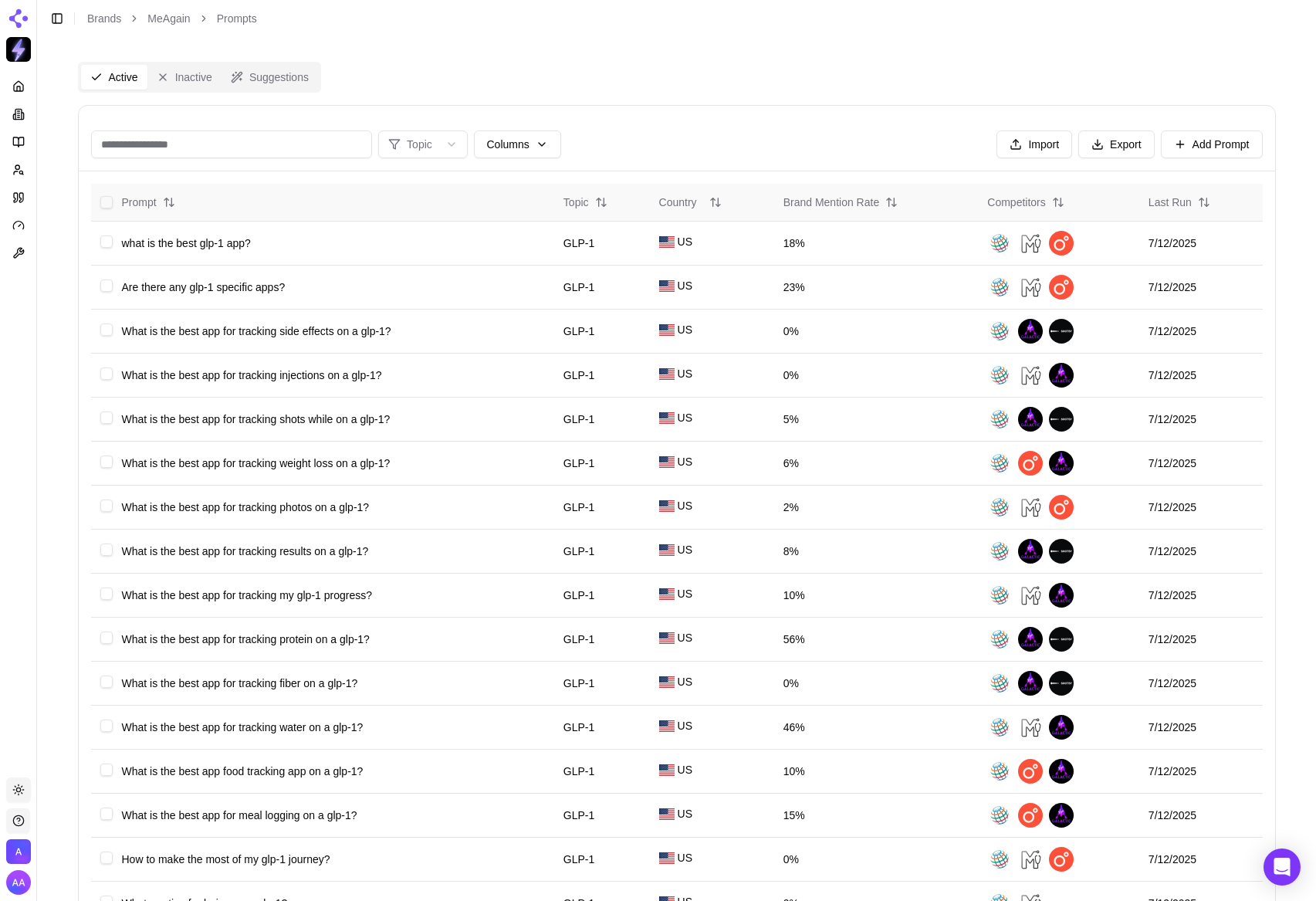 click on "Brand Mention Rate" at bounding box center (841, 202) 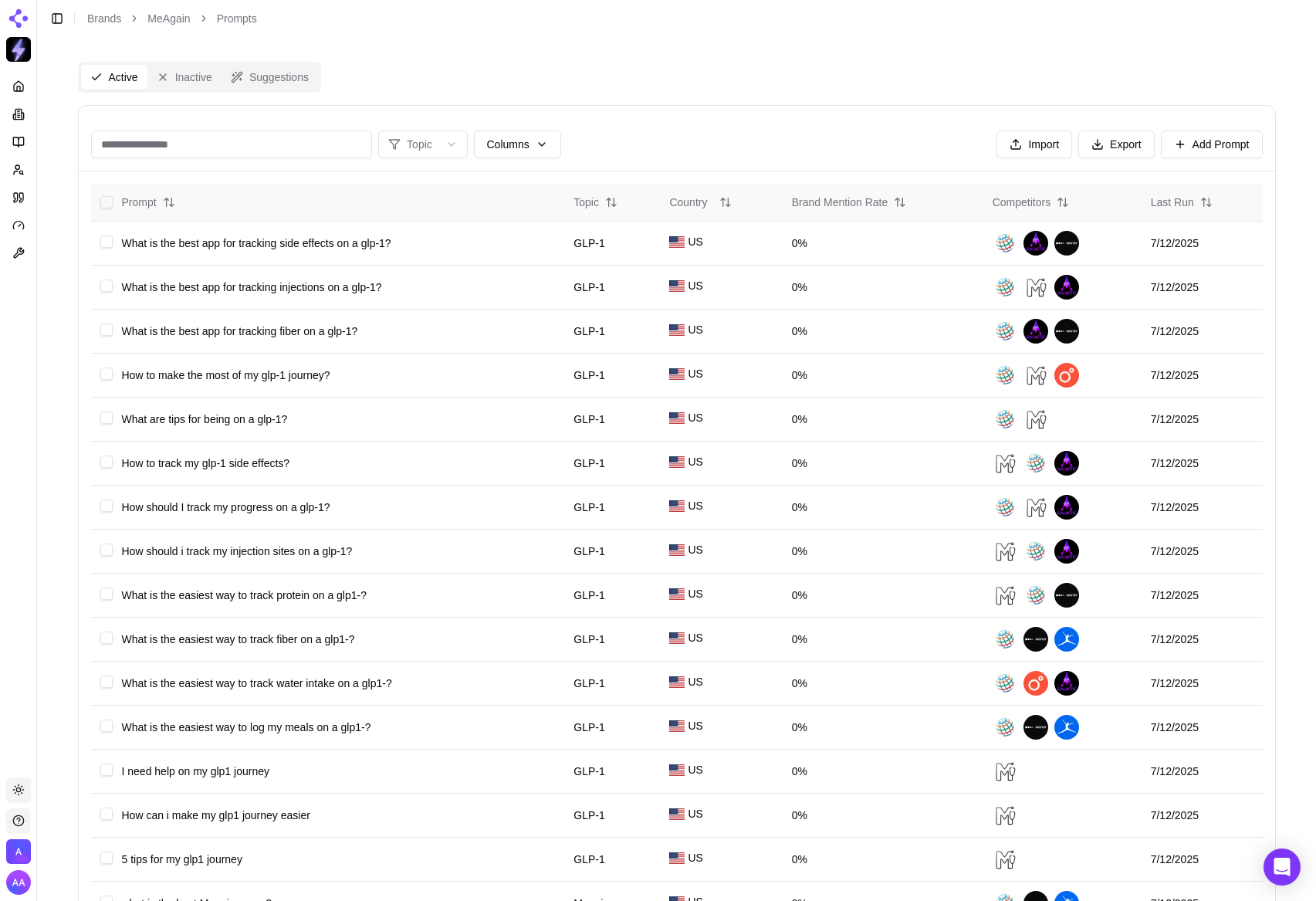 click on "Brand Mention Rate" at bounding box center [849, 202] 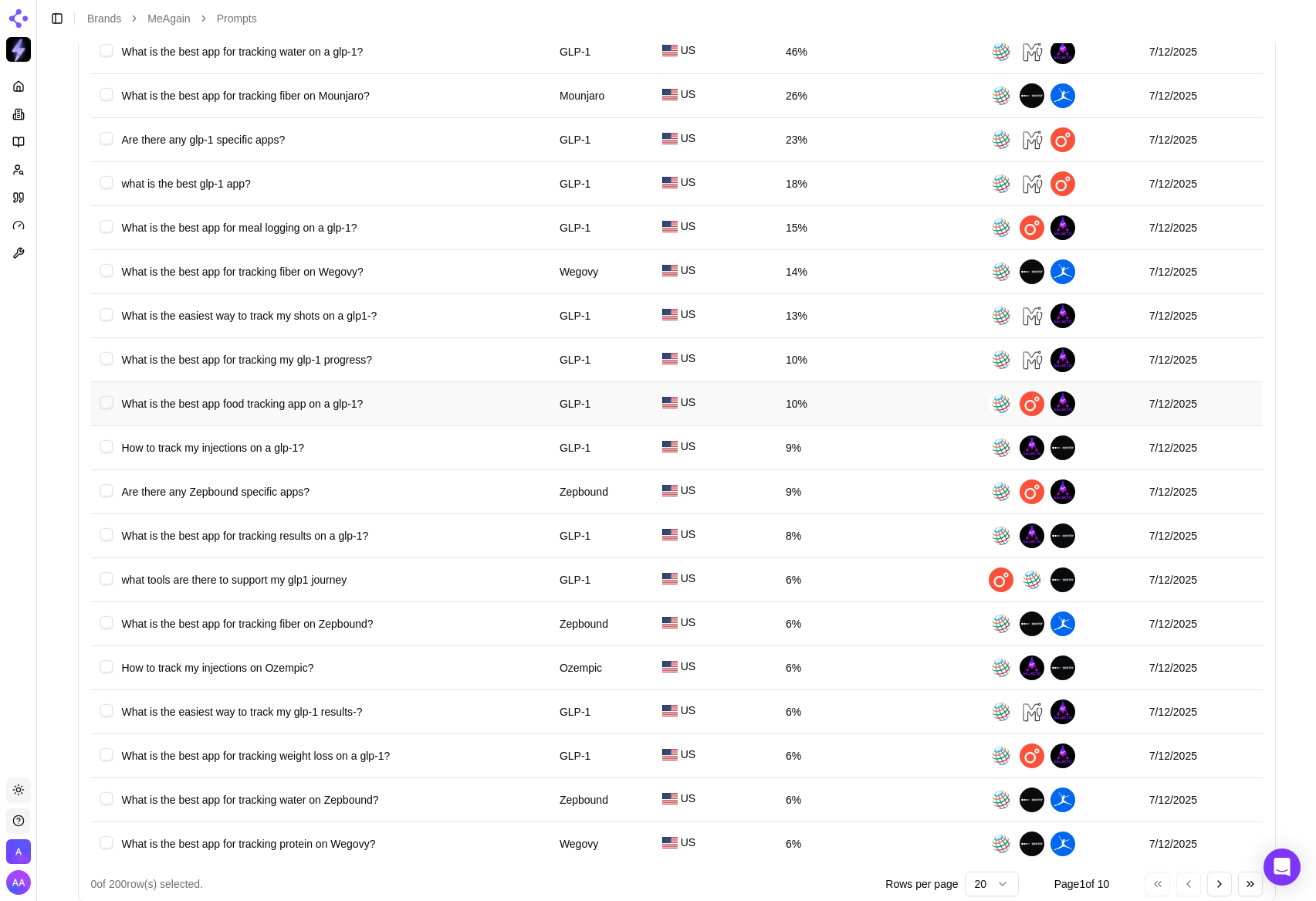 scroll, scrollTop: 281, scrollLeft: 0, axis: vertical 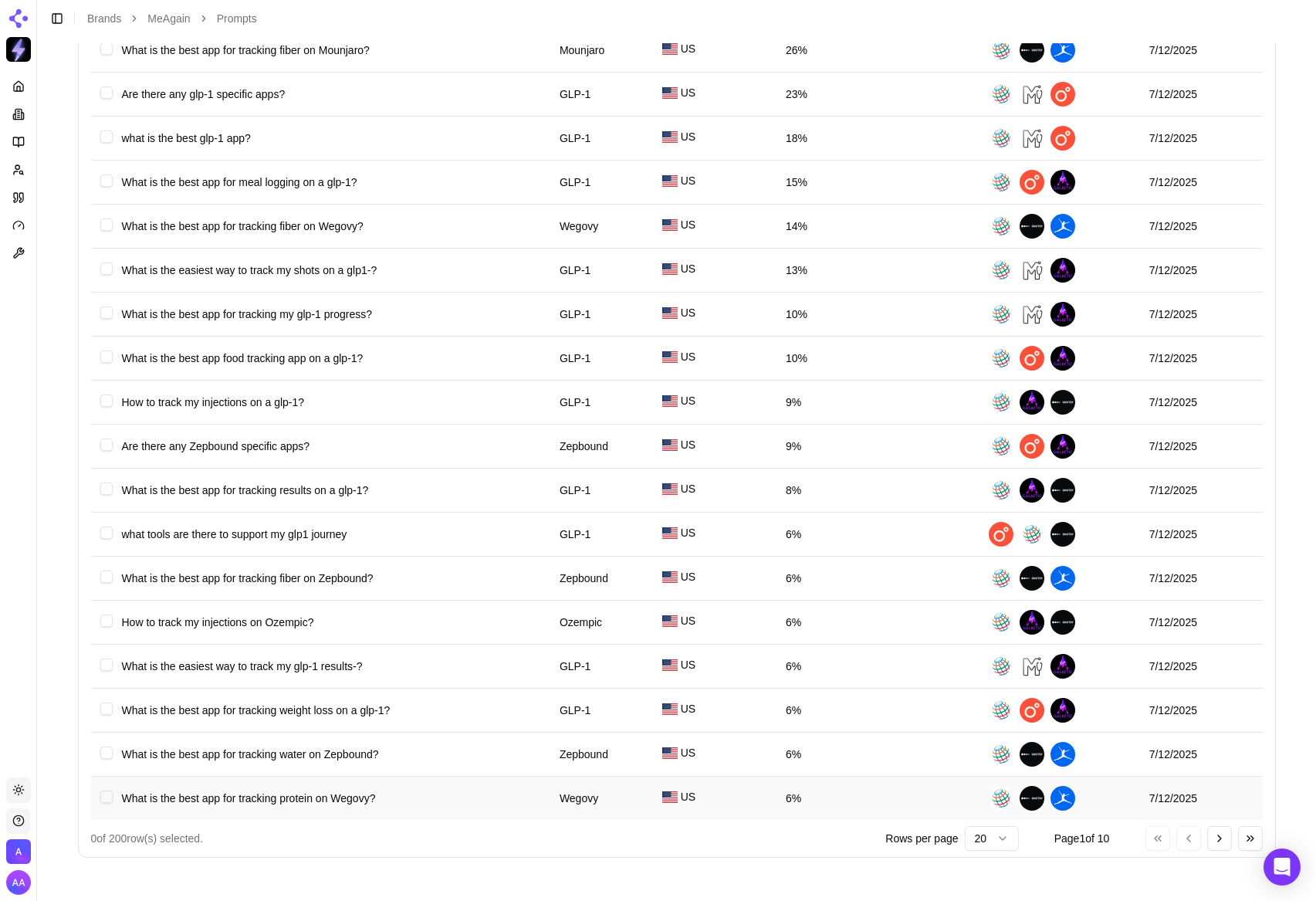 click on "What is the best app for tracking protein on Wegovy?" at bounding box center (331, 798) 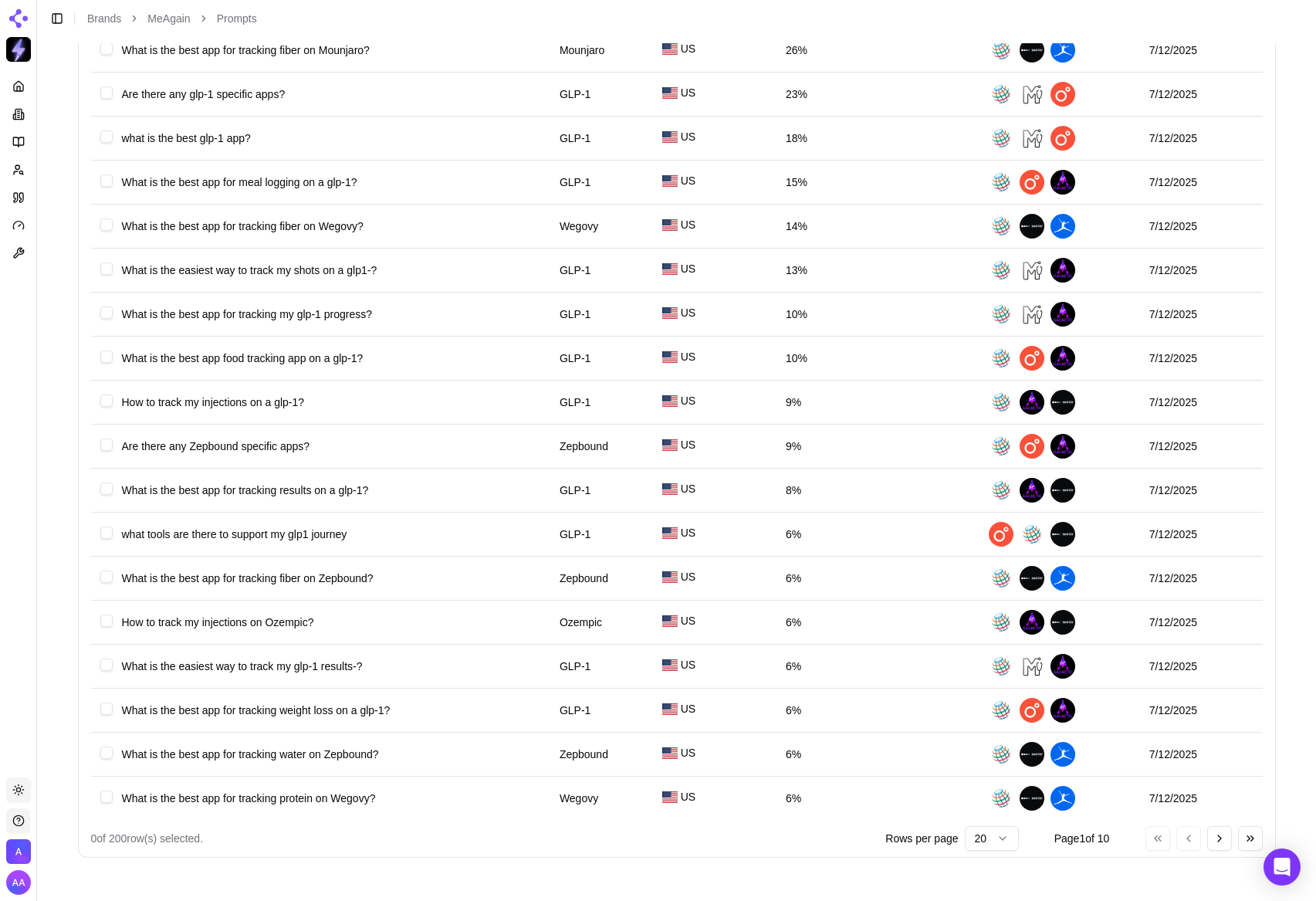scroll, scrollTop: 0, scrollLeft: 0, axis: both 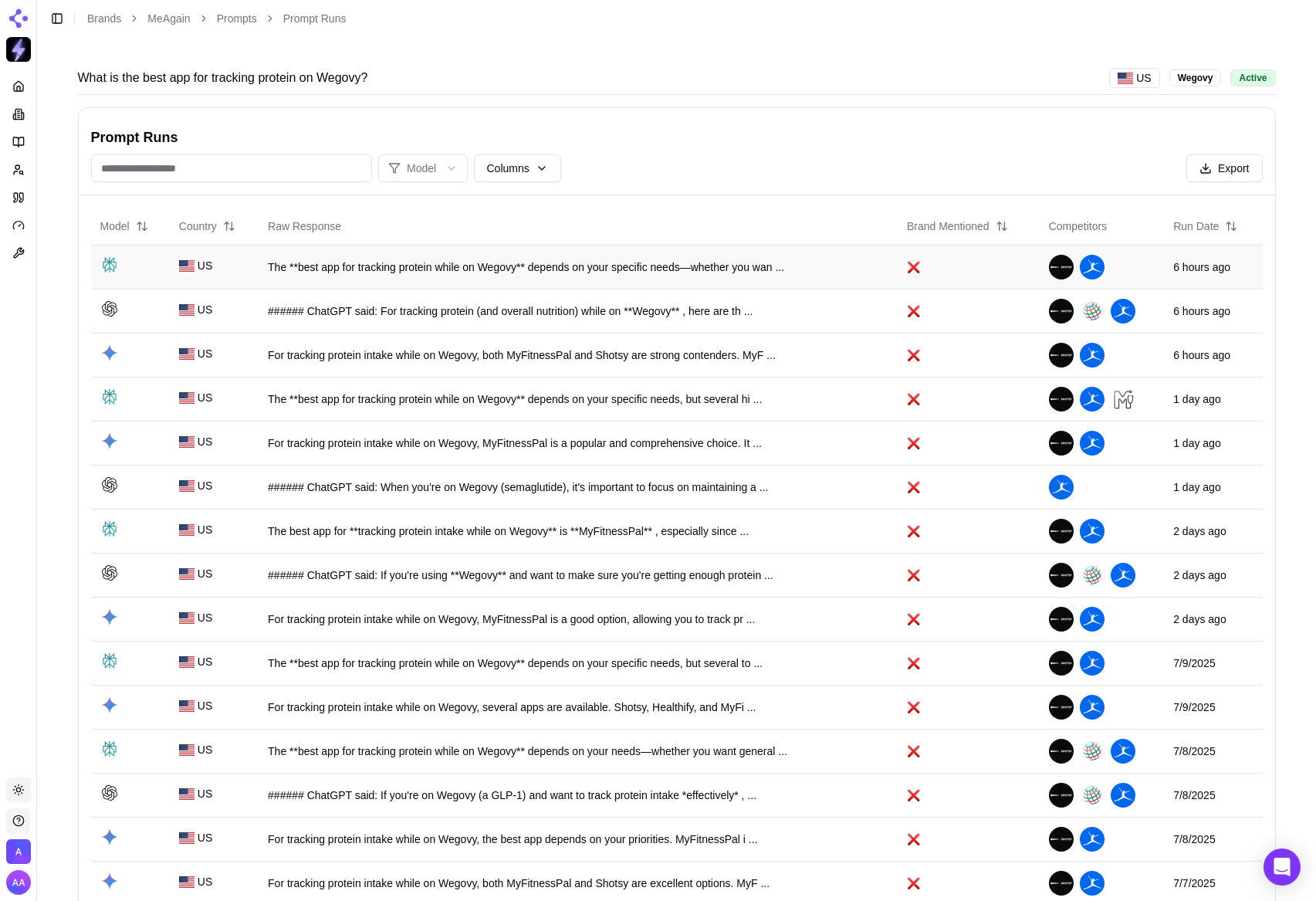 click on "The
**best app for tracking protein while on Wegovy**
depends on your specific needs—whether you wan   ..." at bounding box center (578, 267) 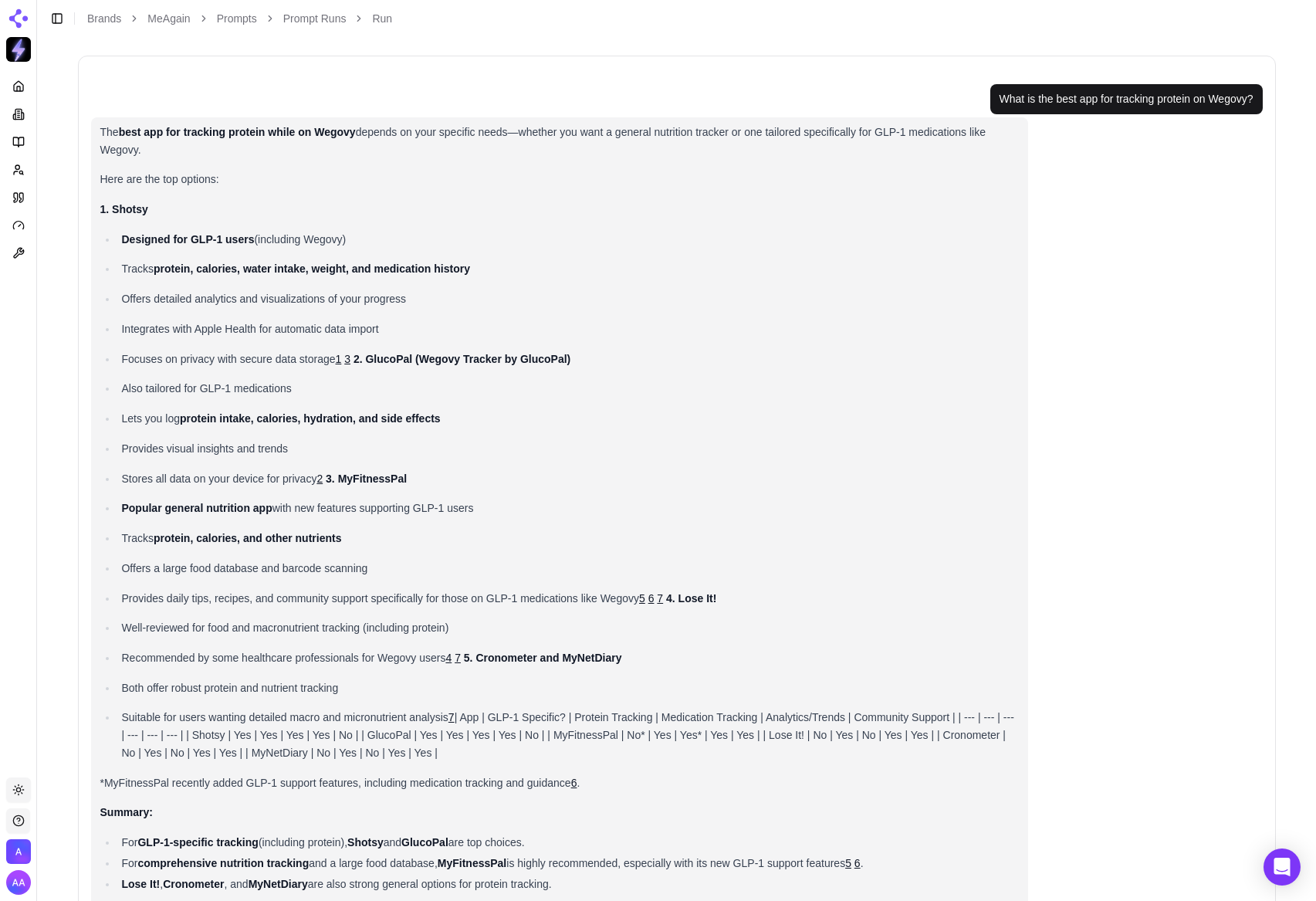 click on "Also tailored for GLP-1 medications" at bounding box center (570, 388) 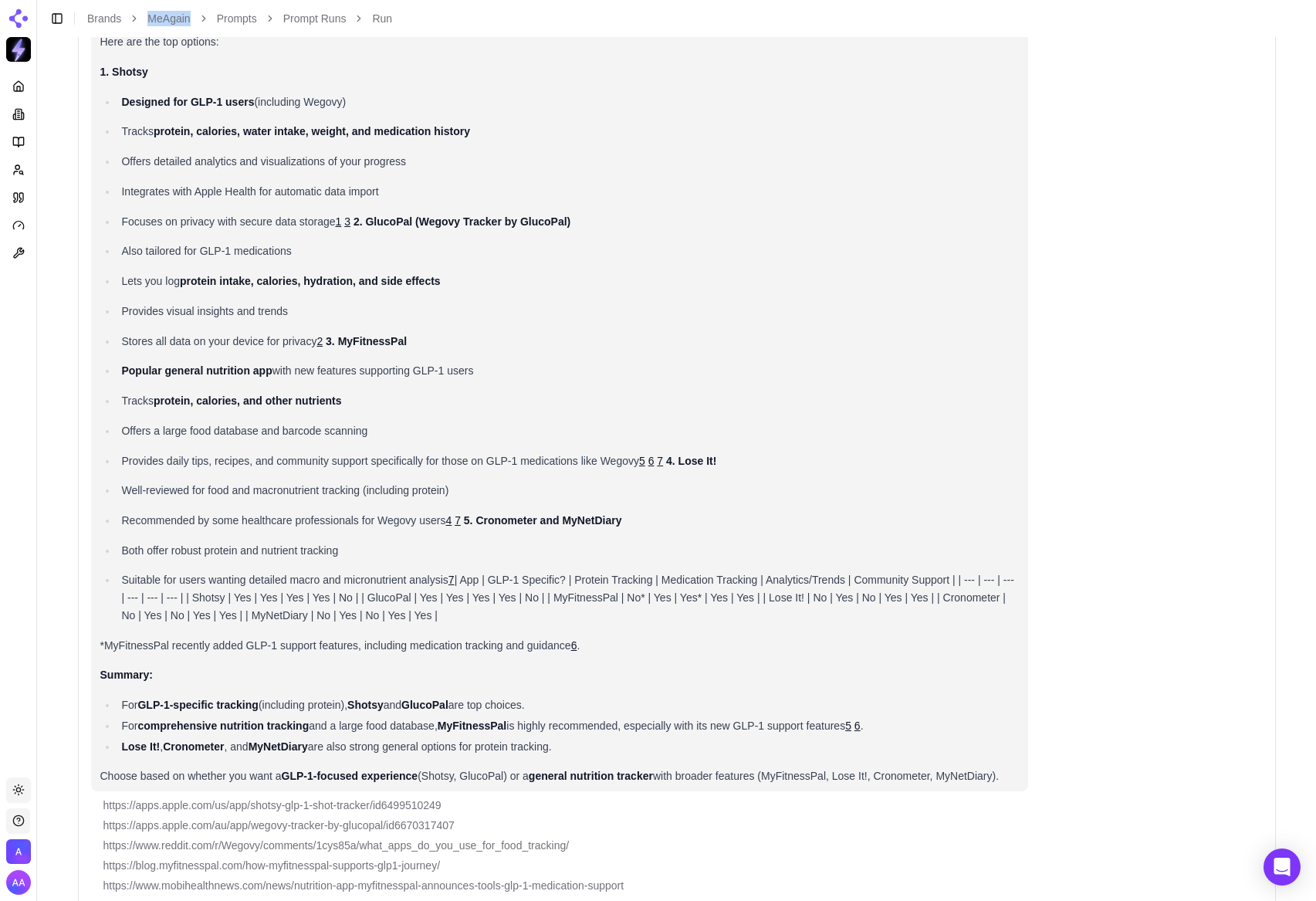 scroll, scrollTop: 222, scrollLeft: 0, axis: vertical 